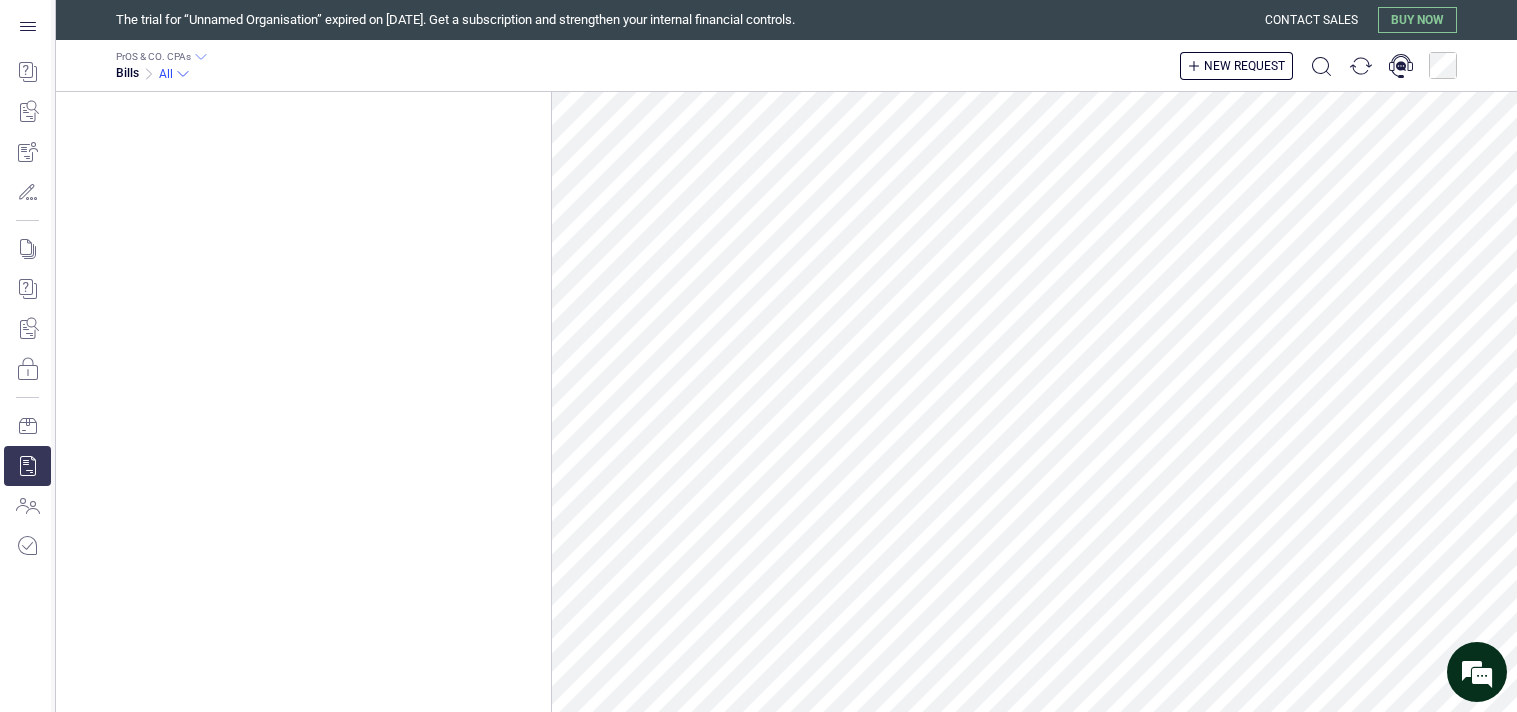 scroll, scrollTop: 0, scrollLeft: 0, axis: both 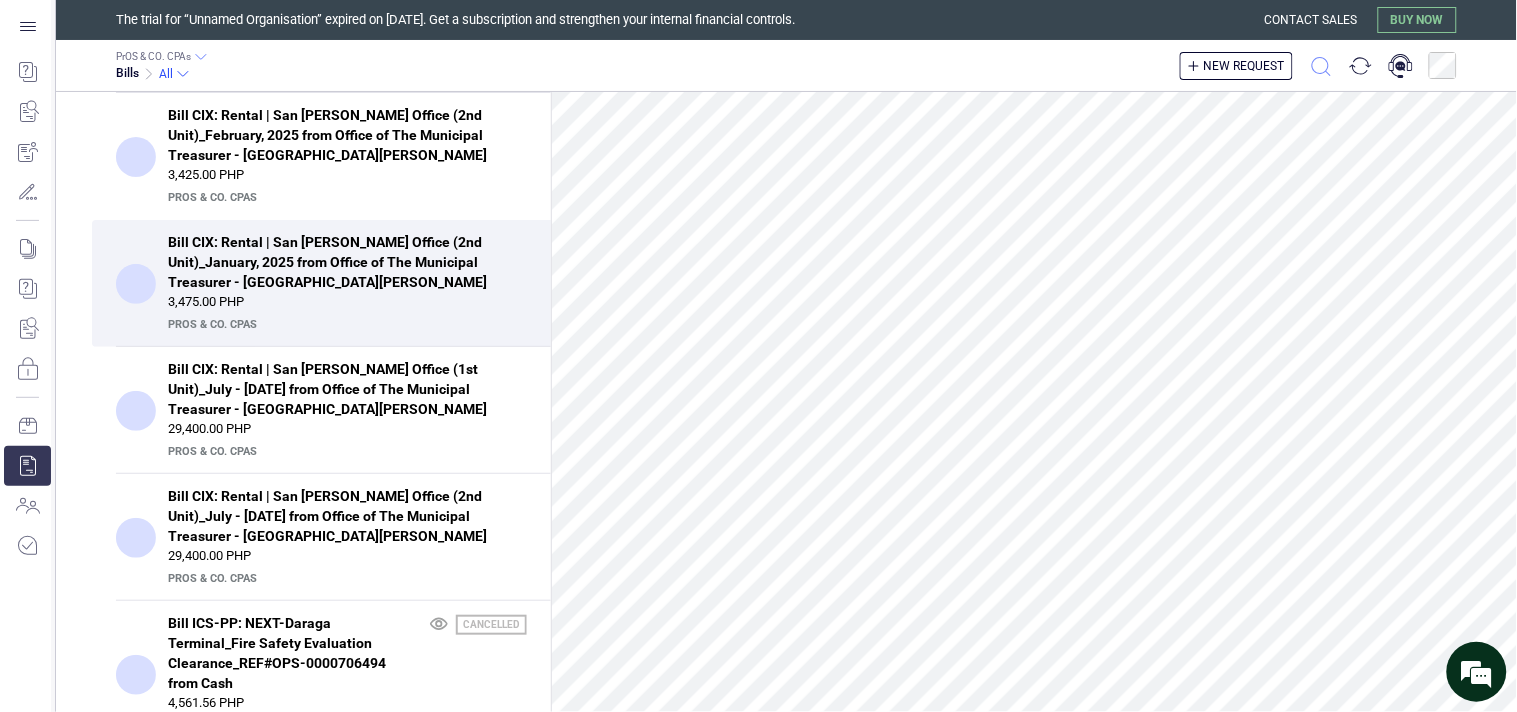 click 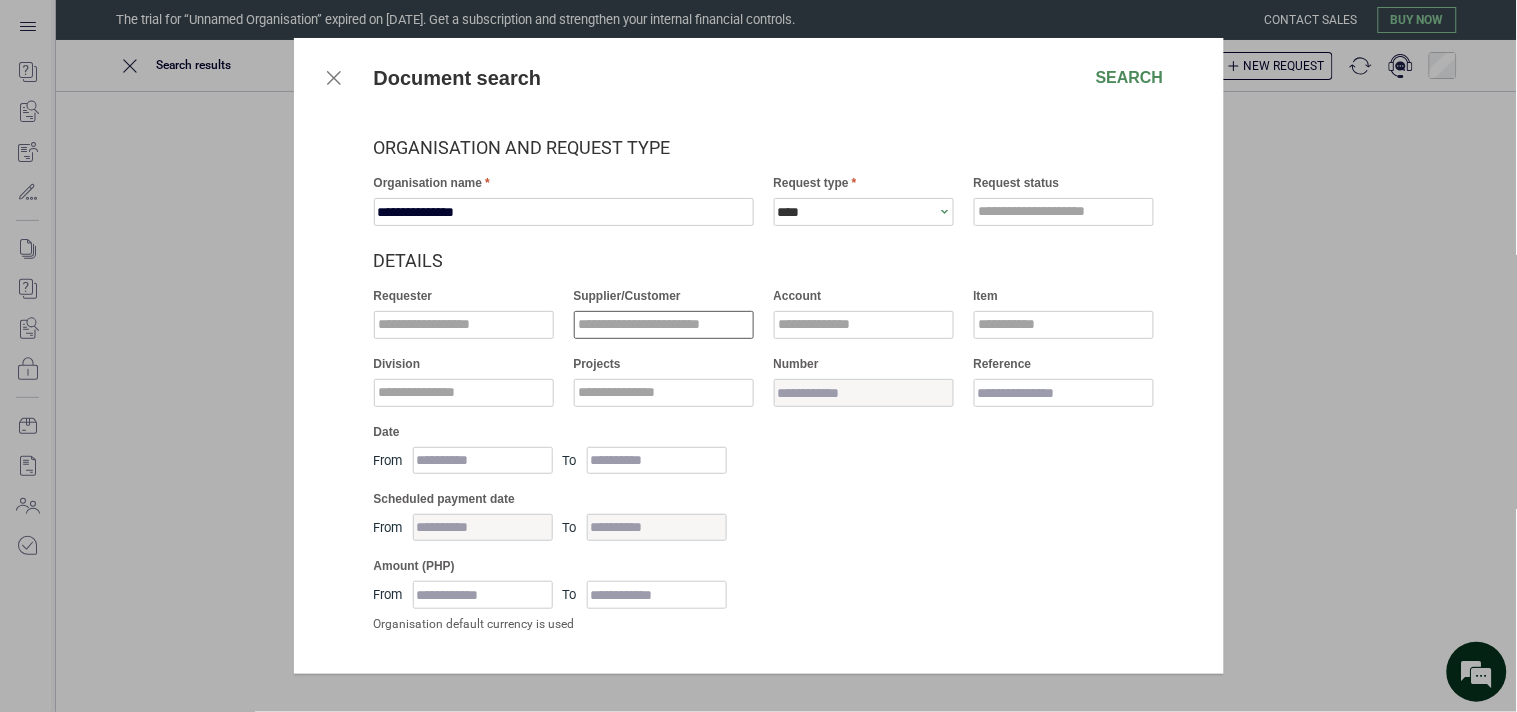 click at bounding box center [664, 325] 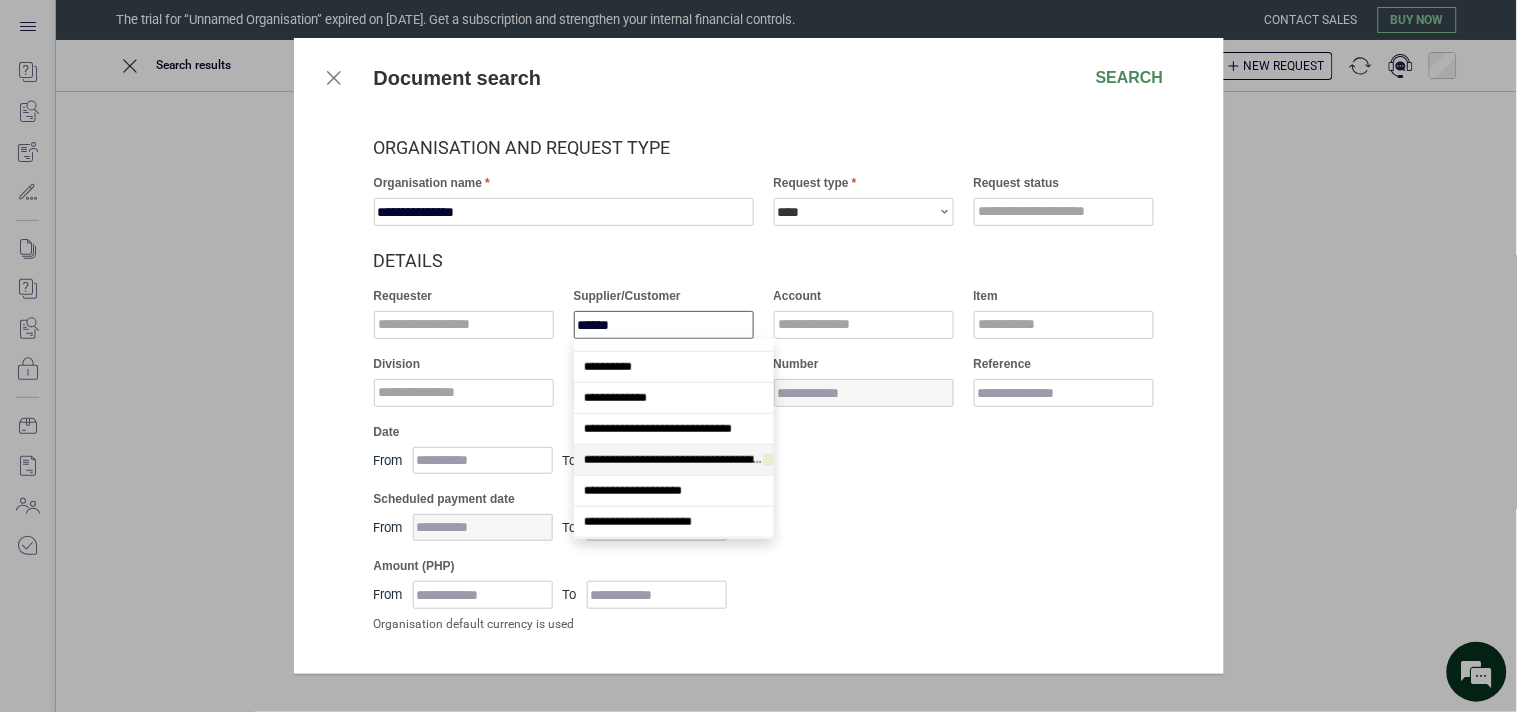 scroll, scrollTop: 142, scrollLeft: 0, axis: vertical 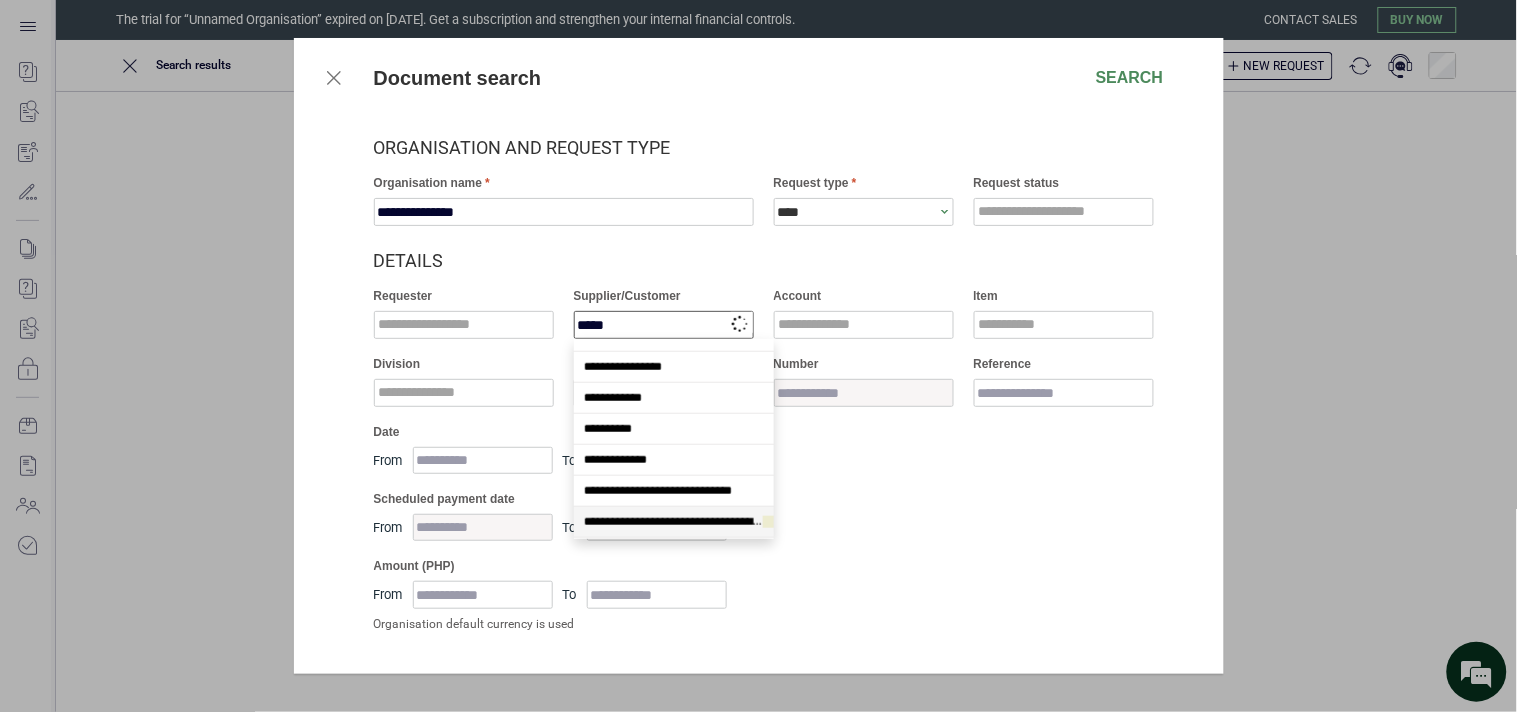 type on "******" 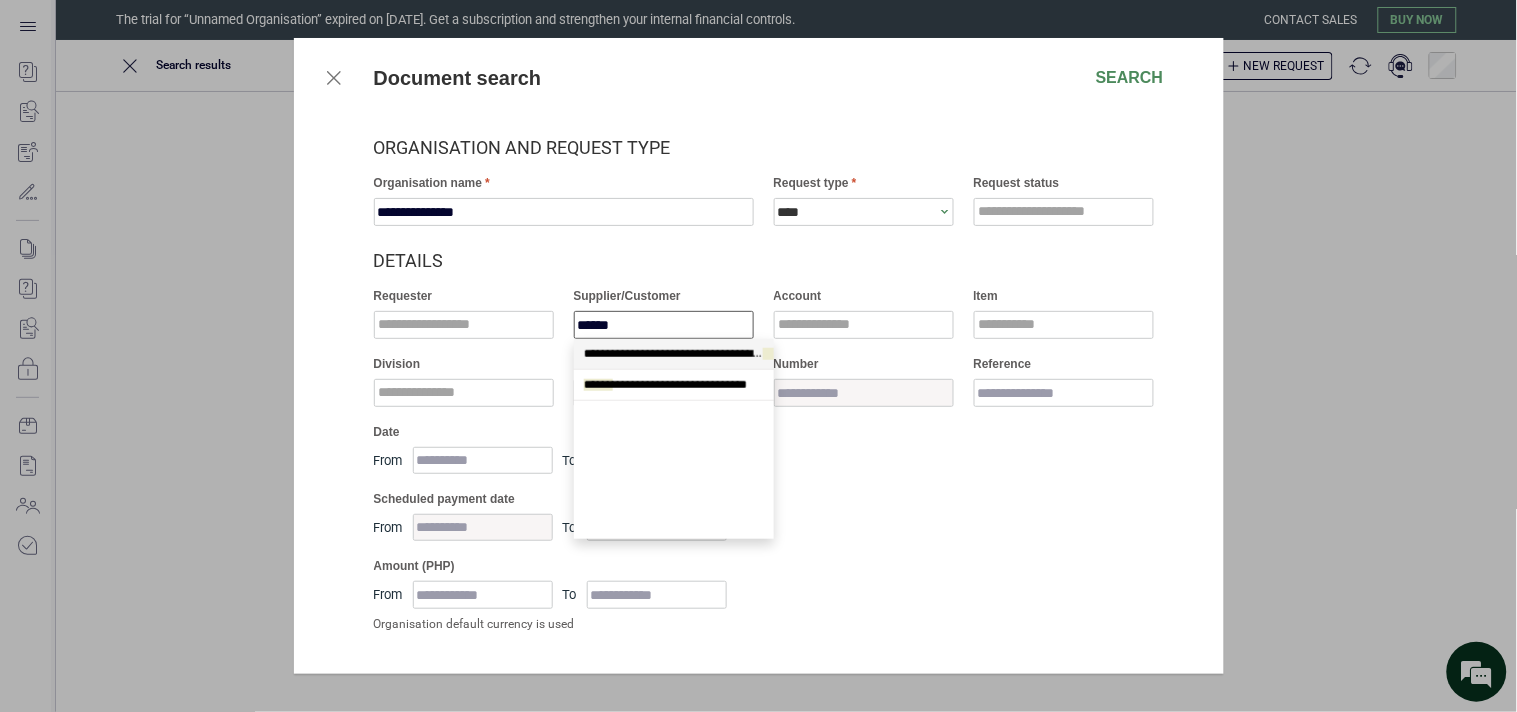 scroll, scrollTop: 0, scrollLeft: 0, axis: both 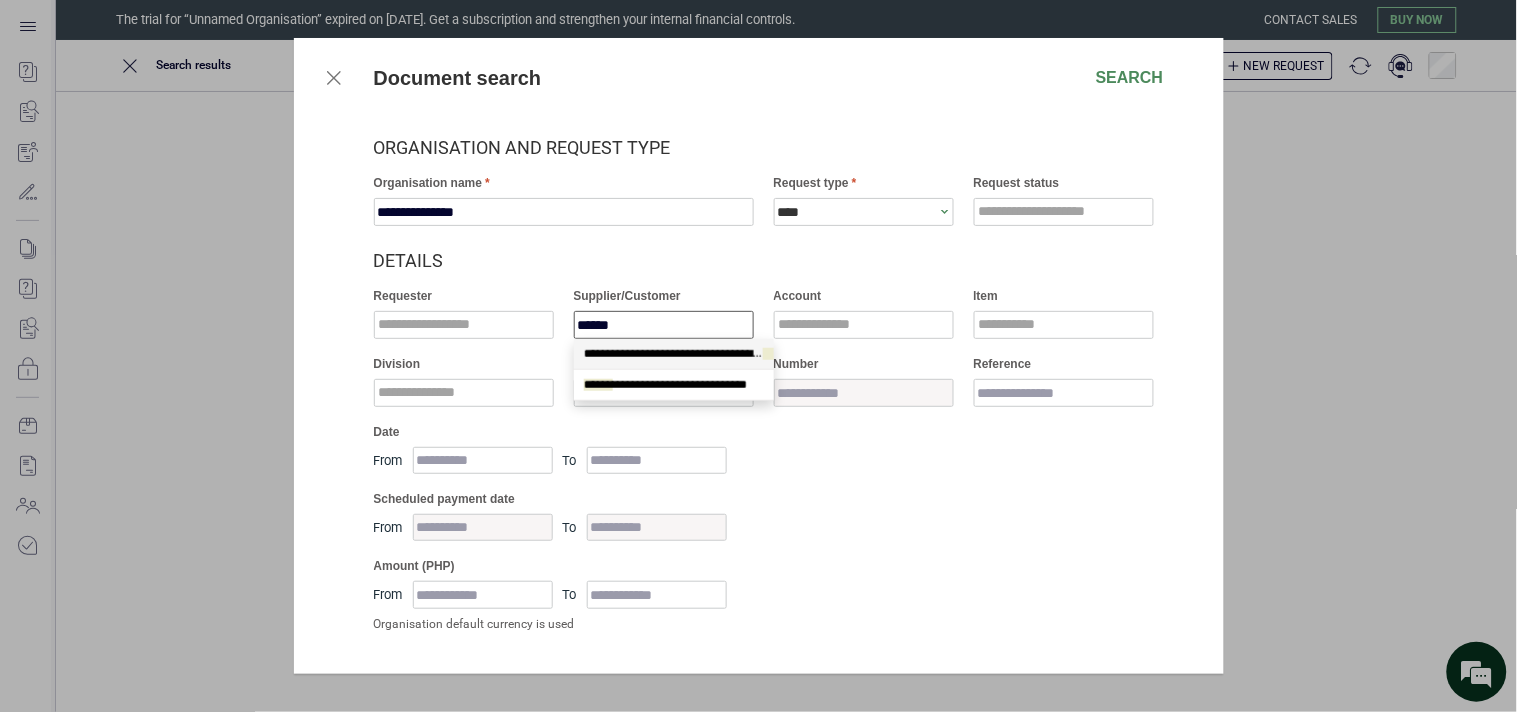 click on "**********" at bounding box center [698, 354] 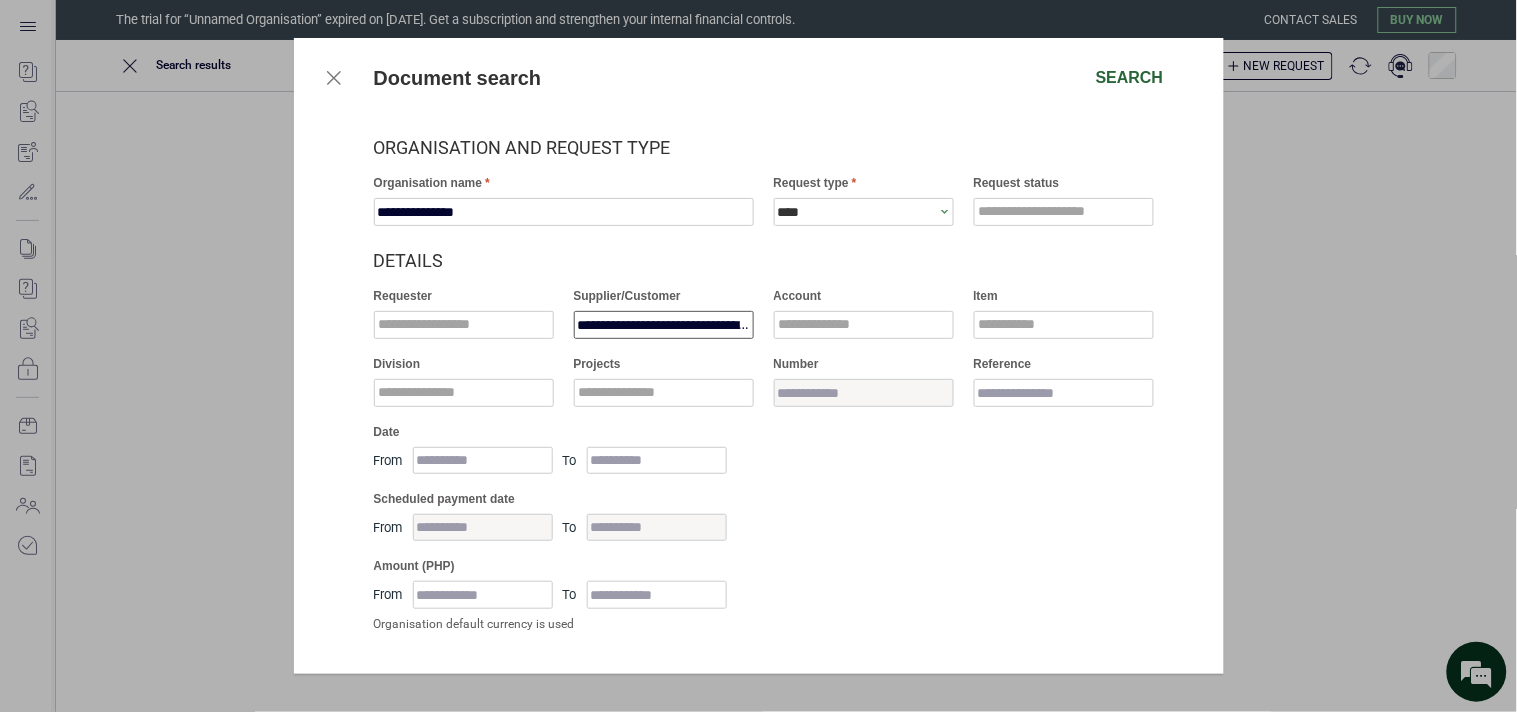 type on "**********" 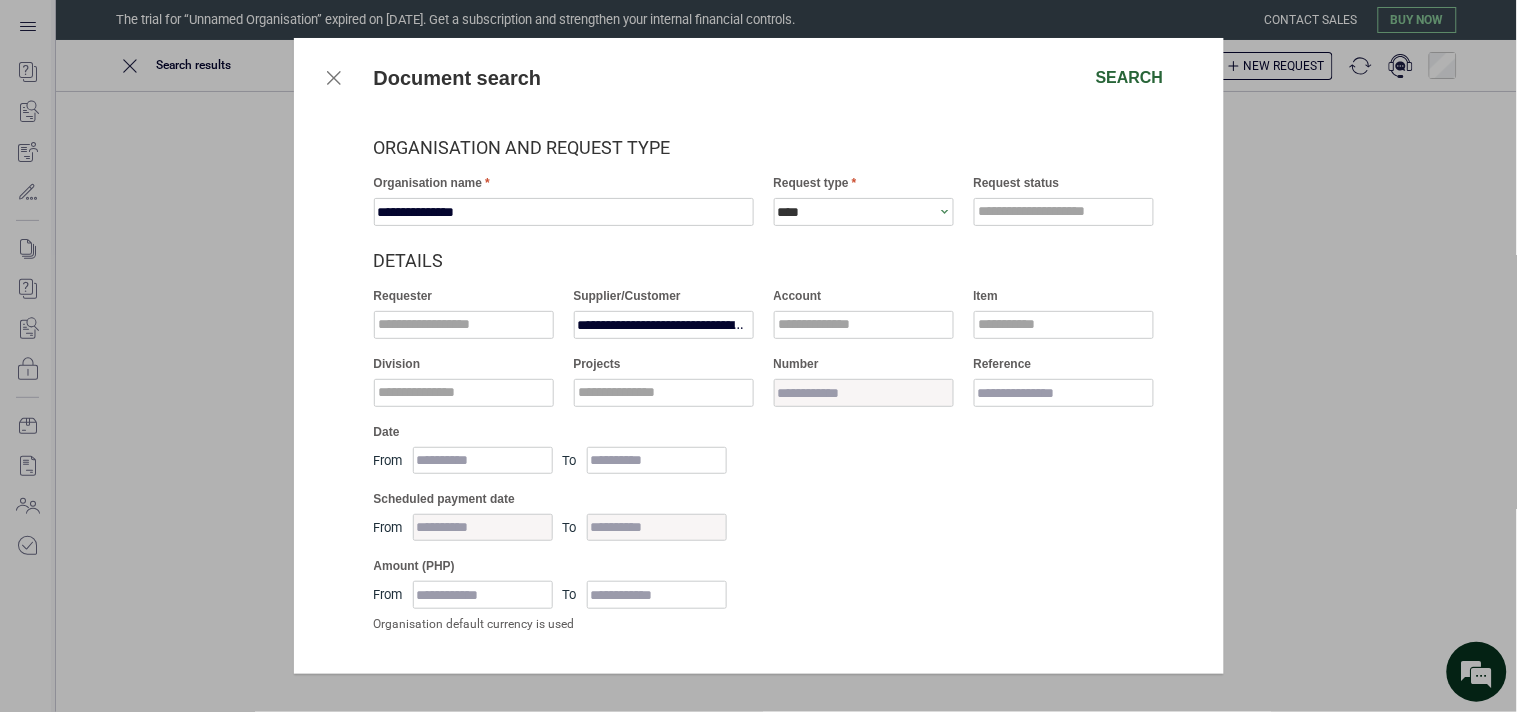 click on "Search" at bounding box center (1130, 78) 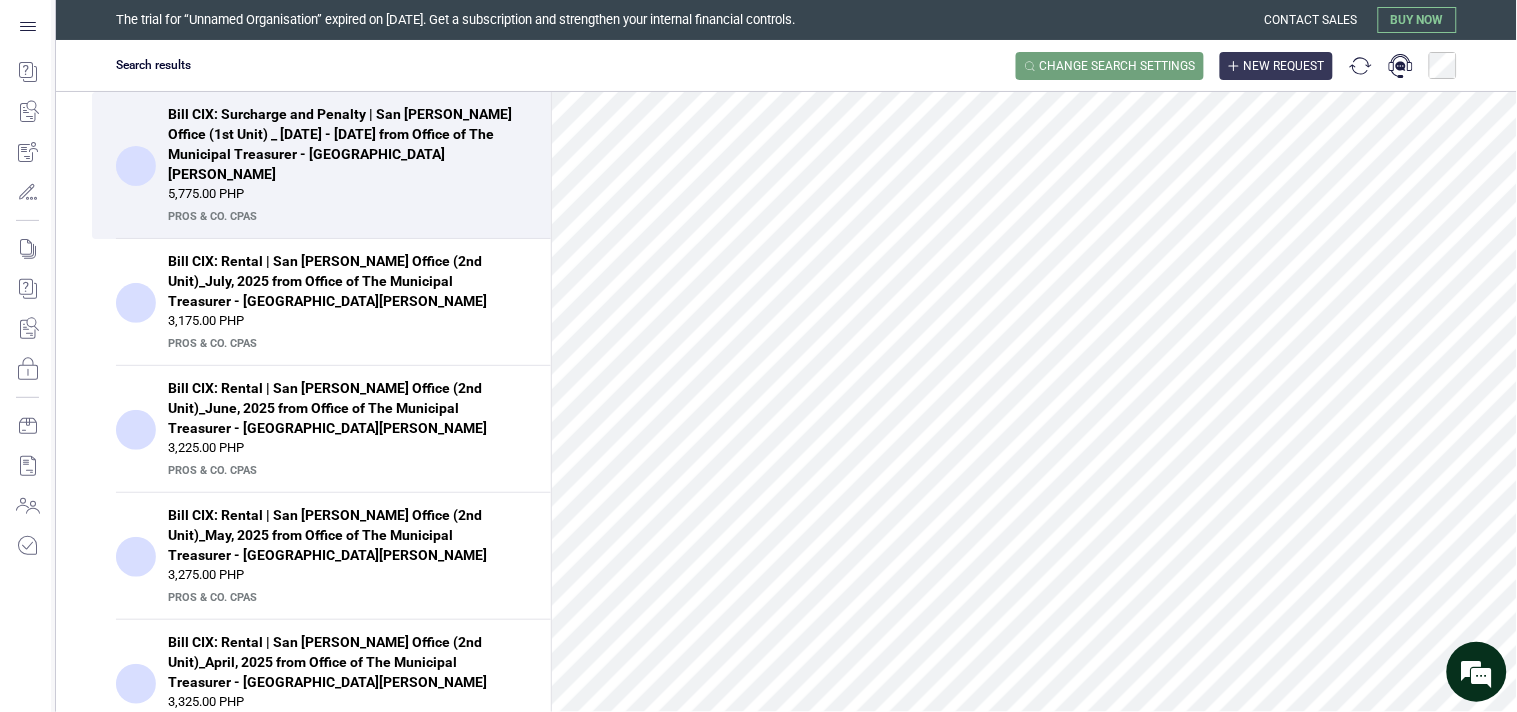 scroll, scrollTop: 724, scrollLeft: 0, axis: vertical 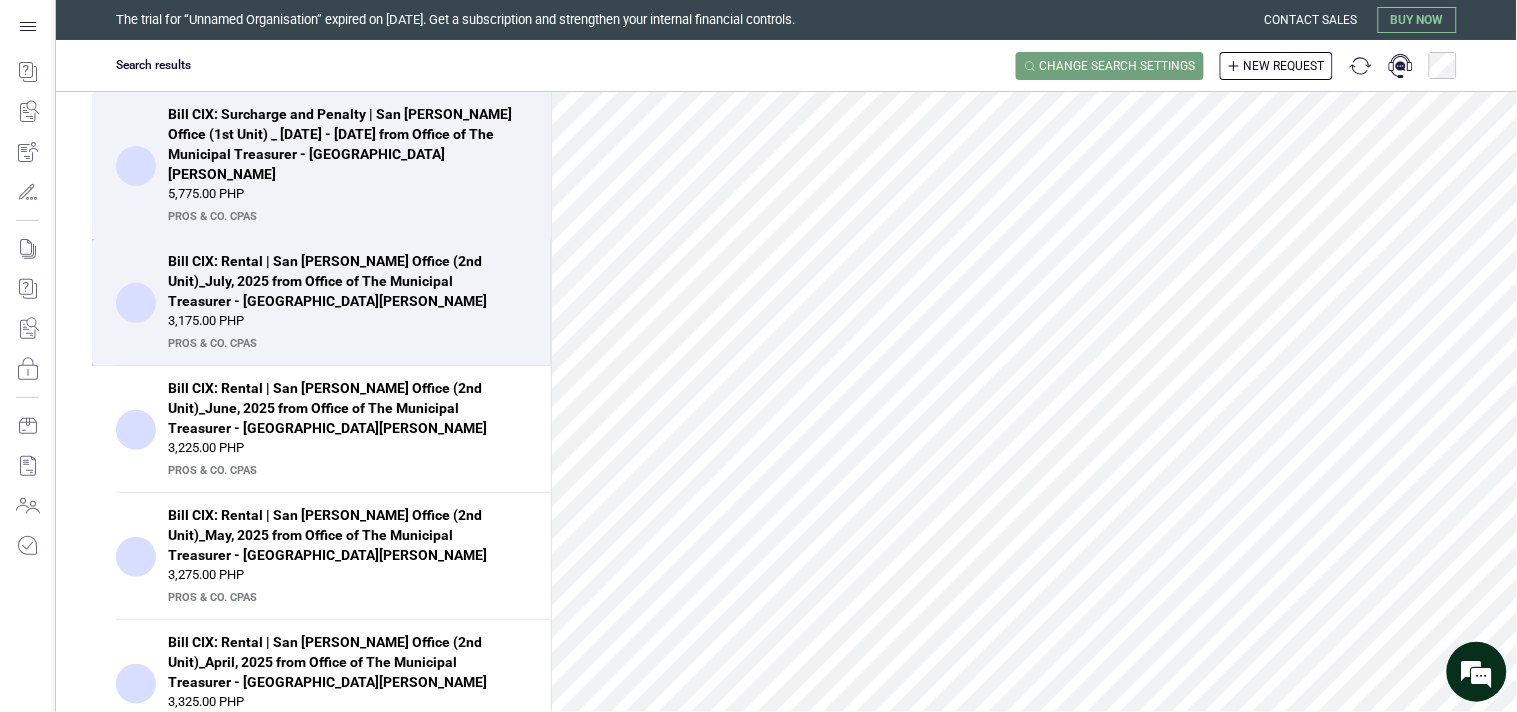 click on "Bill CIX: Rental | San [PERSON_NAME] Office (2nd Unit)_July, 2025 from Office of The Municipal Treasurer - [GEOGRAPHIC_DATA][PERSON_NAME]" at bounding box center (341, 281) 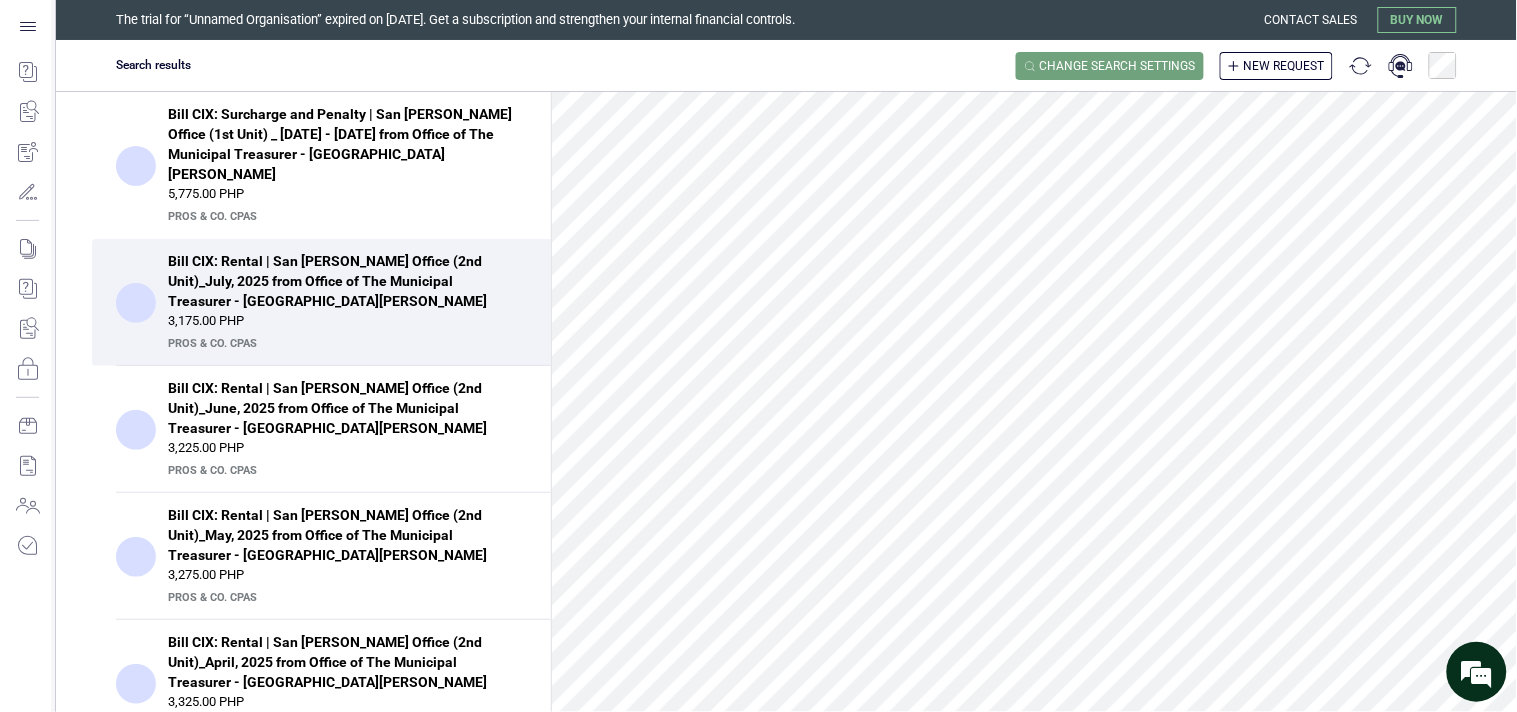 scroll, scrollTop: 770, scrollLeft: 0, axis: vertical 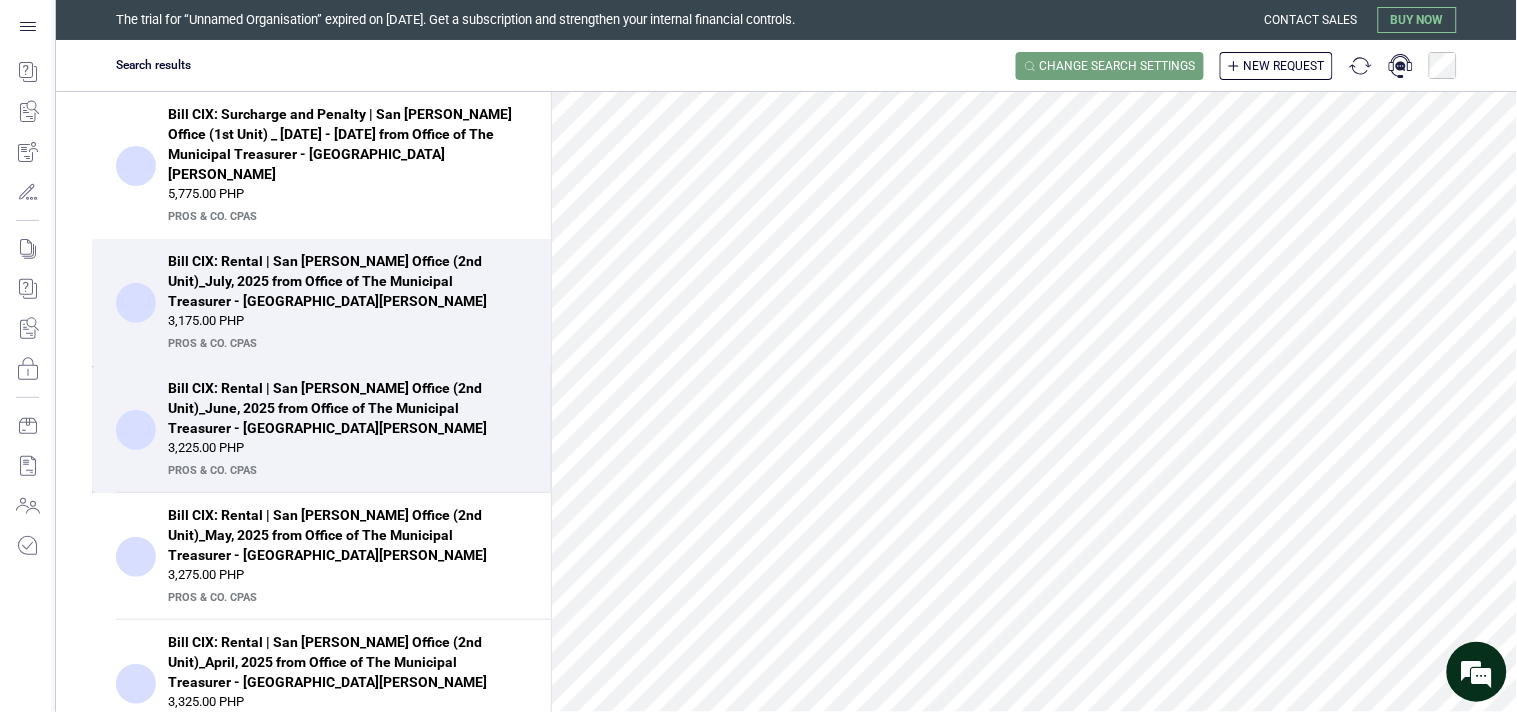 click on "Bill CIX: Rental | San [PERSON_NAME] Office (2nd Unit)_June, 2025 from Office of The Municipal Treasurer - [GEOGRAPHIC_DATA][PERSON_NAME]" at bounding box center [341, 408] 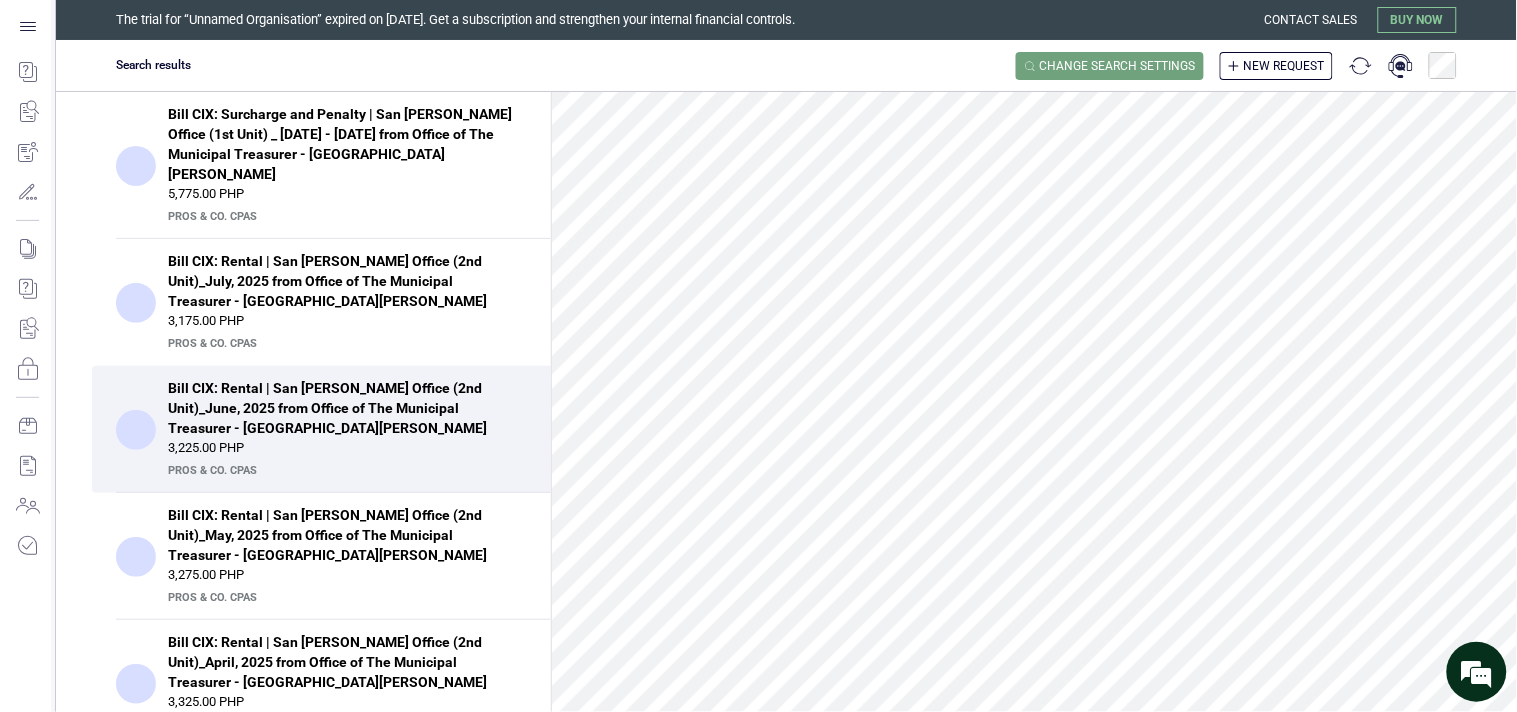 scroll, scrollTop: 837, scrollLeft: 0, axis: vertical 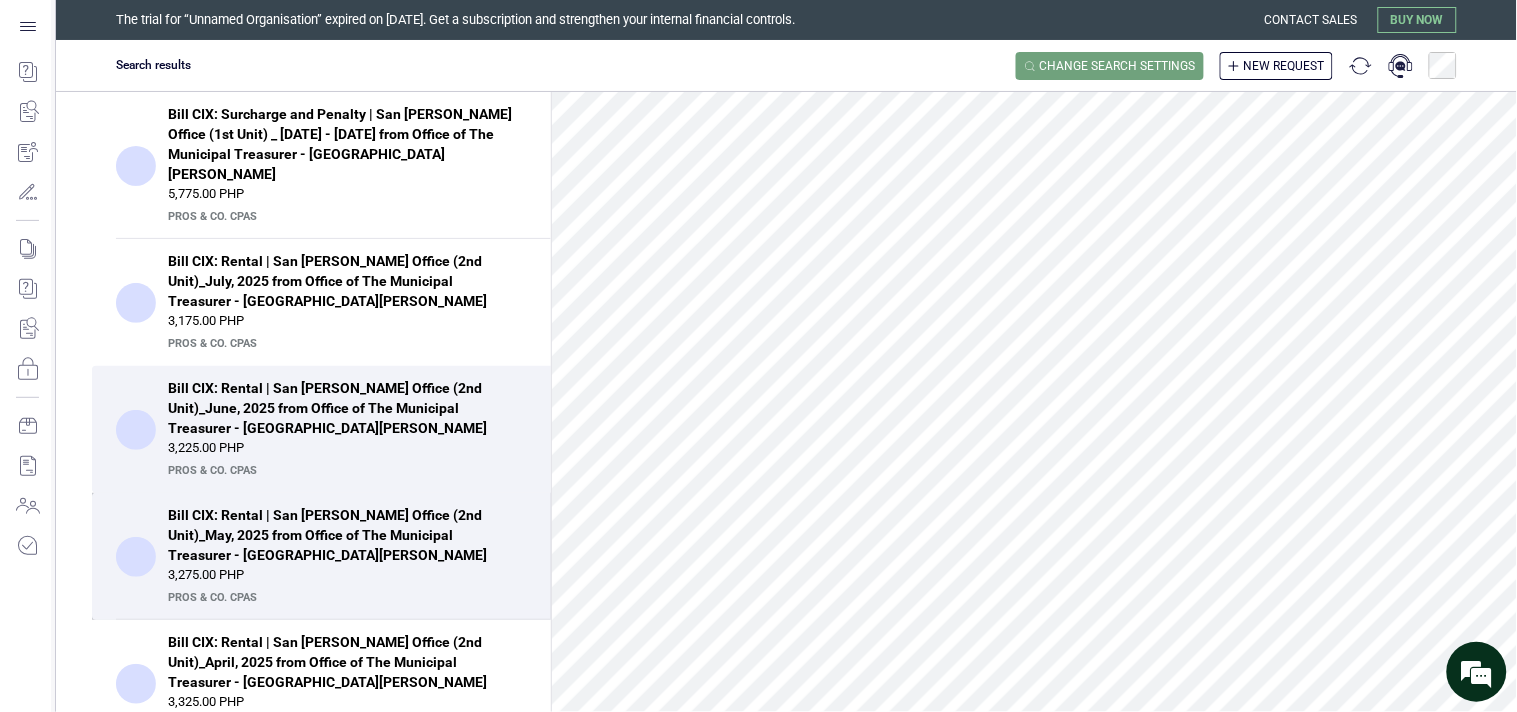 click on "Bill CIX: Rental | San [PERSON_NAME] Office (2nd Unit)_May, 2025 from Office of The Municipal Treasurer - [GEOGRAPHIC_DATA][PERSON_NAME]" at bounding box center [341, 535] 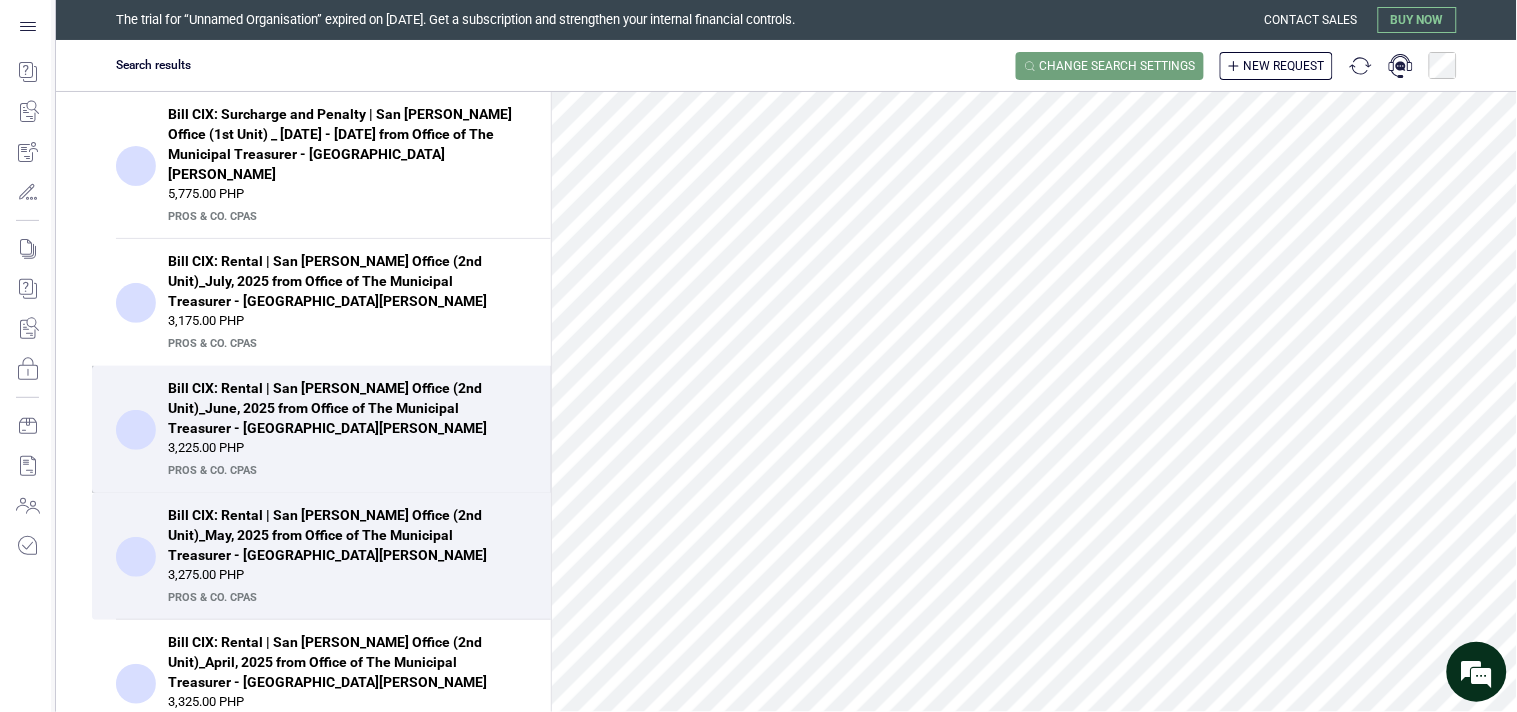scroll, scrollTop: 837, scrollLeft: 0, axis: vertical 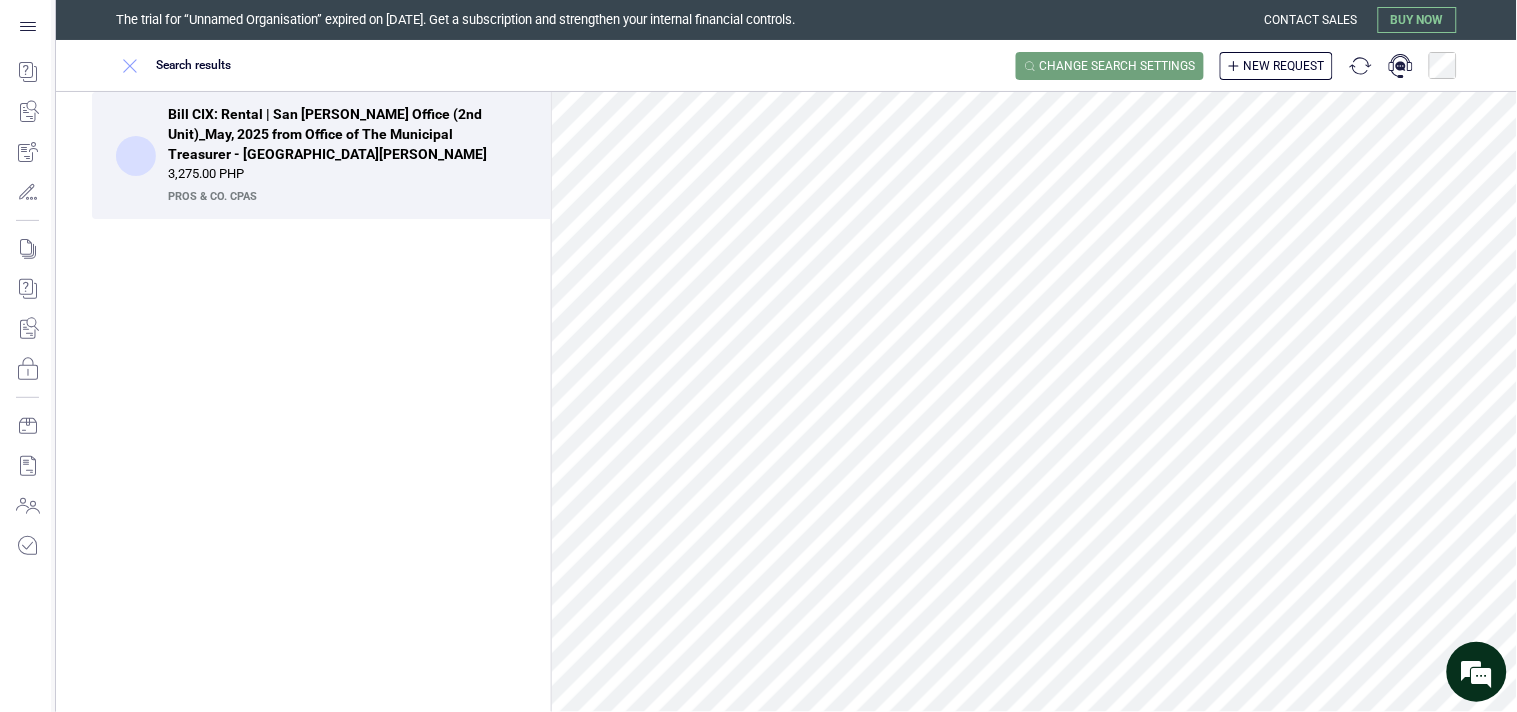 click 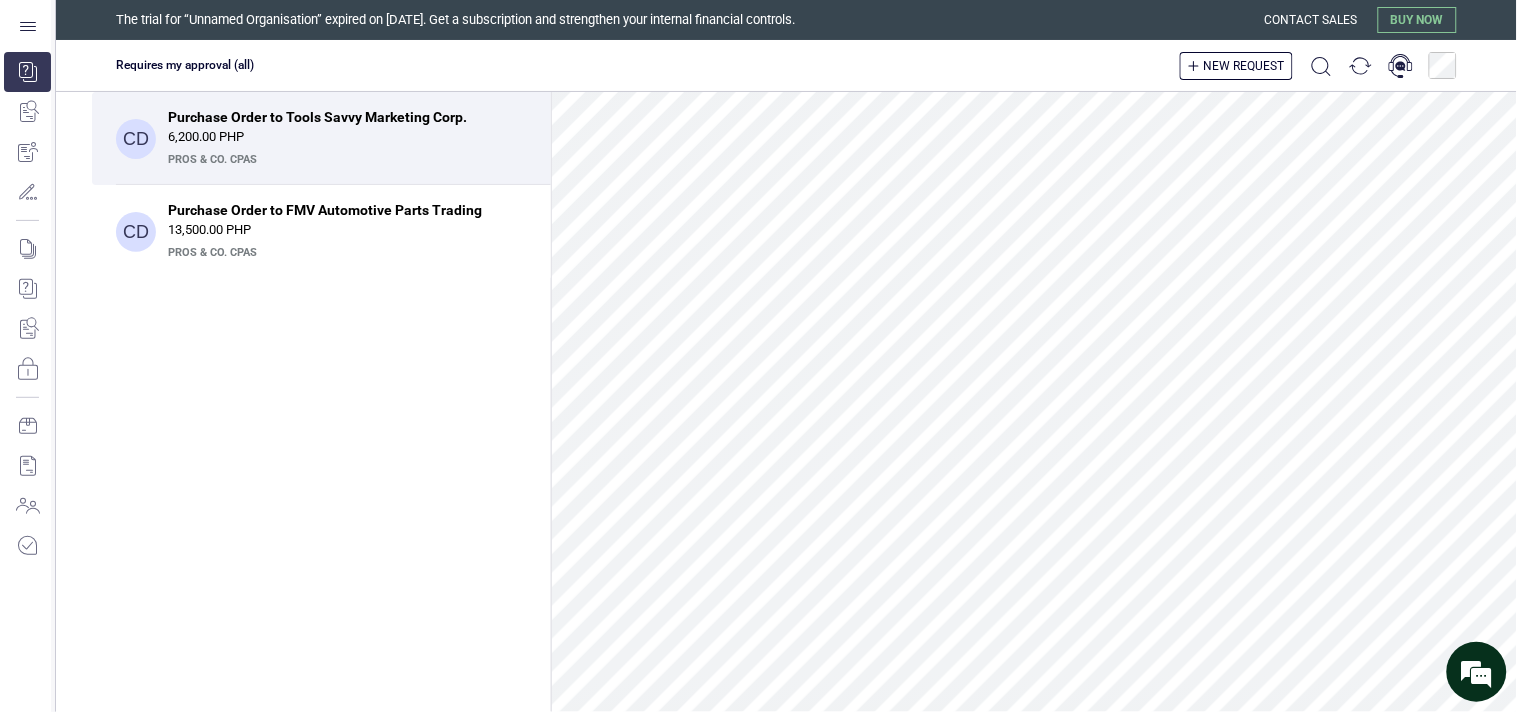 click on "New request" at bounding box center [1318, 66] 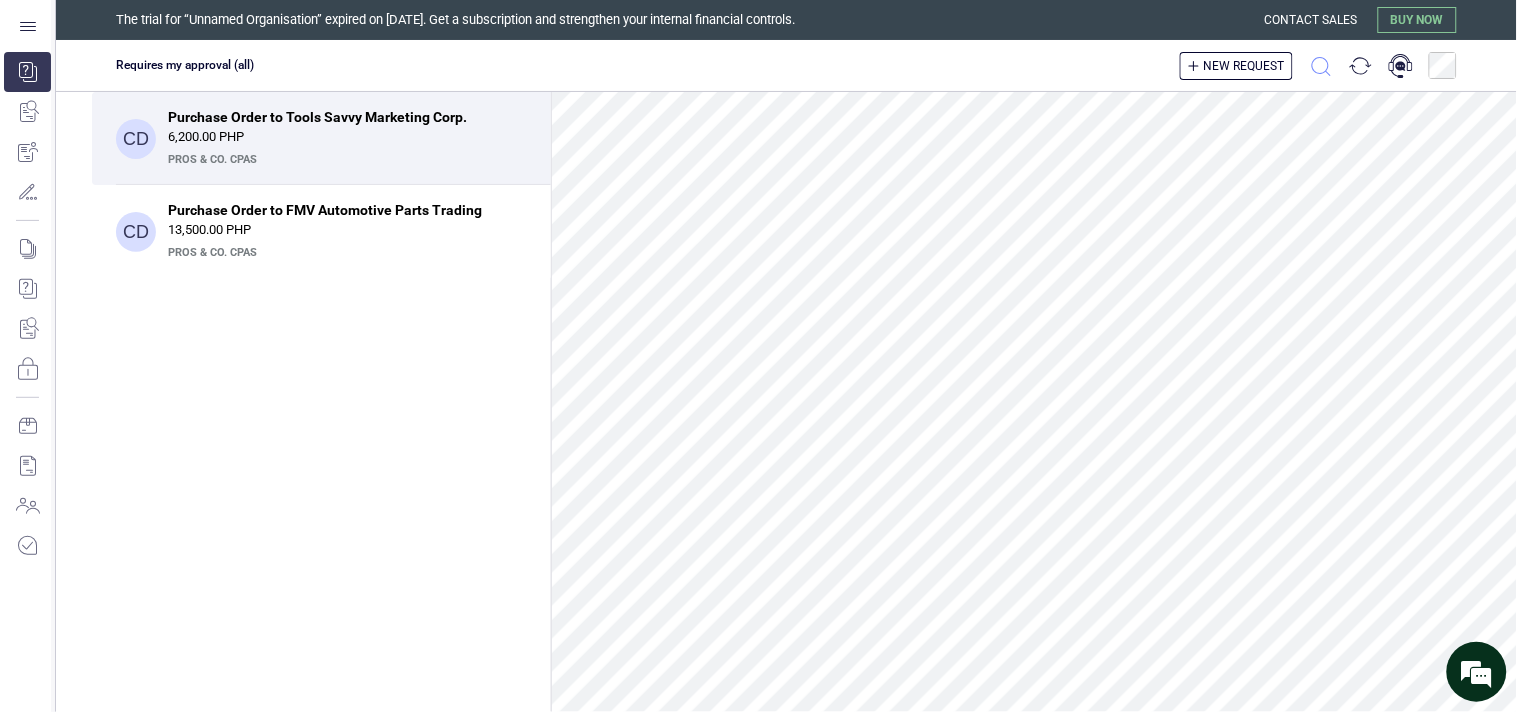 click 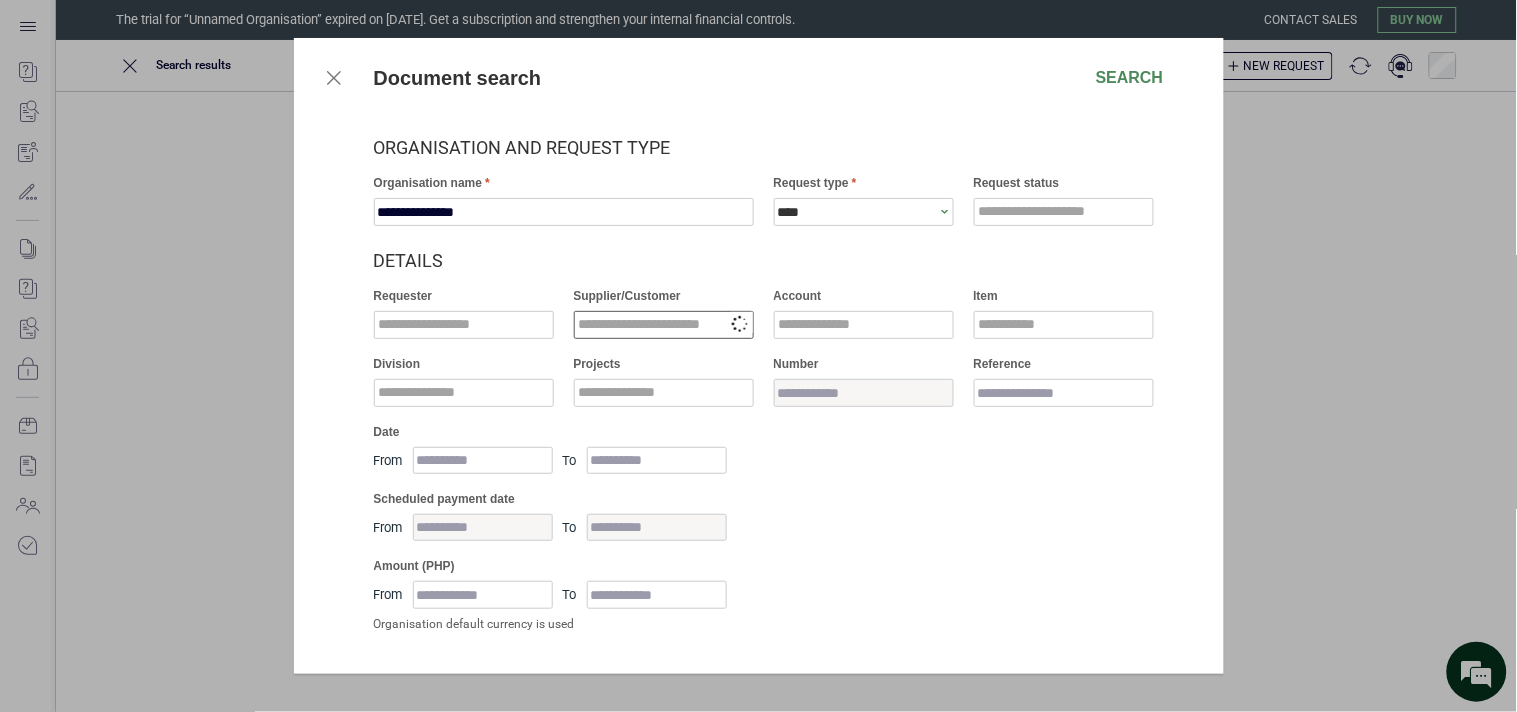 drag, startPoint x: 617, startPoint y: 326, endPoint x: 598, endPoint y: 317, distance: 21.023796 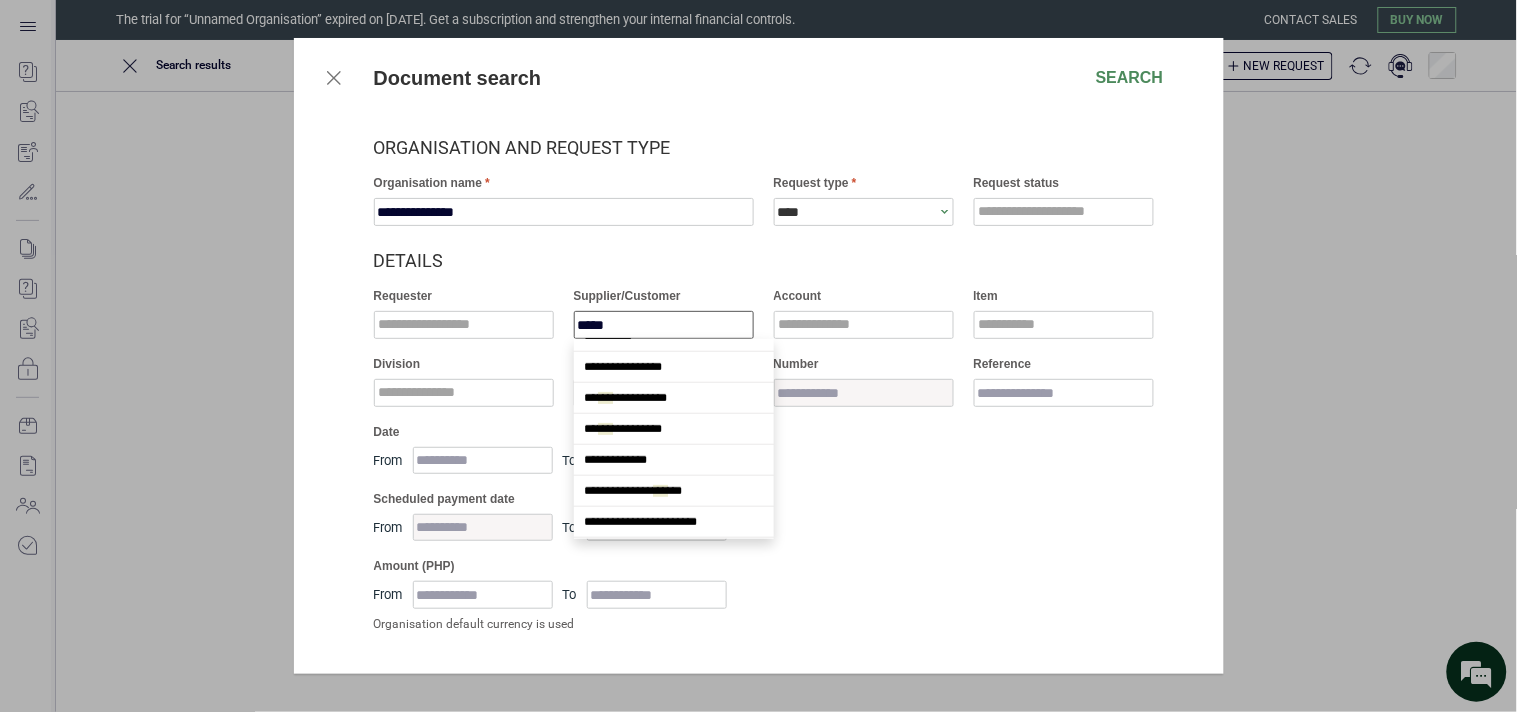 scroll, scrollTop: 1292, scrollLeft: 0, axis: vertical 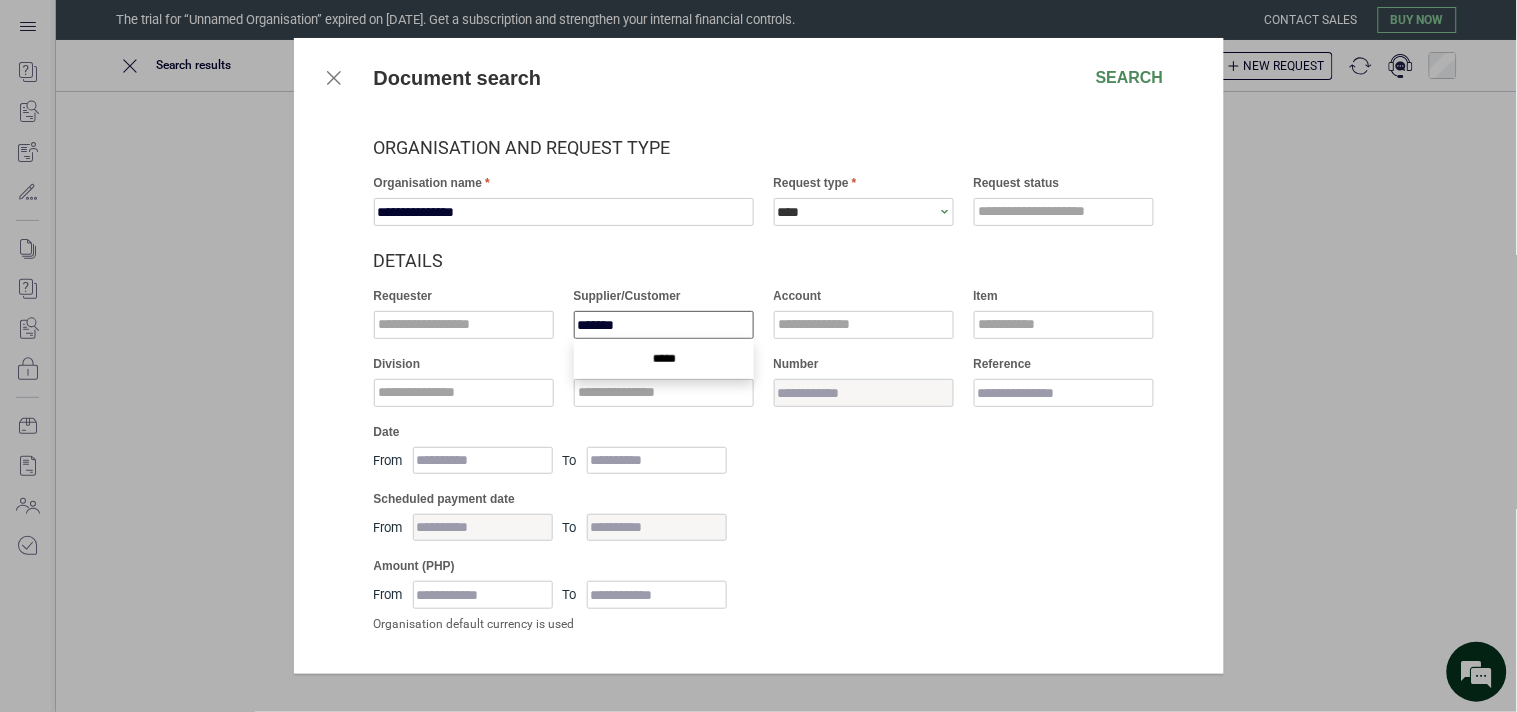 click on "*****" at bounding box center (664, 359) 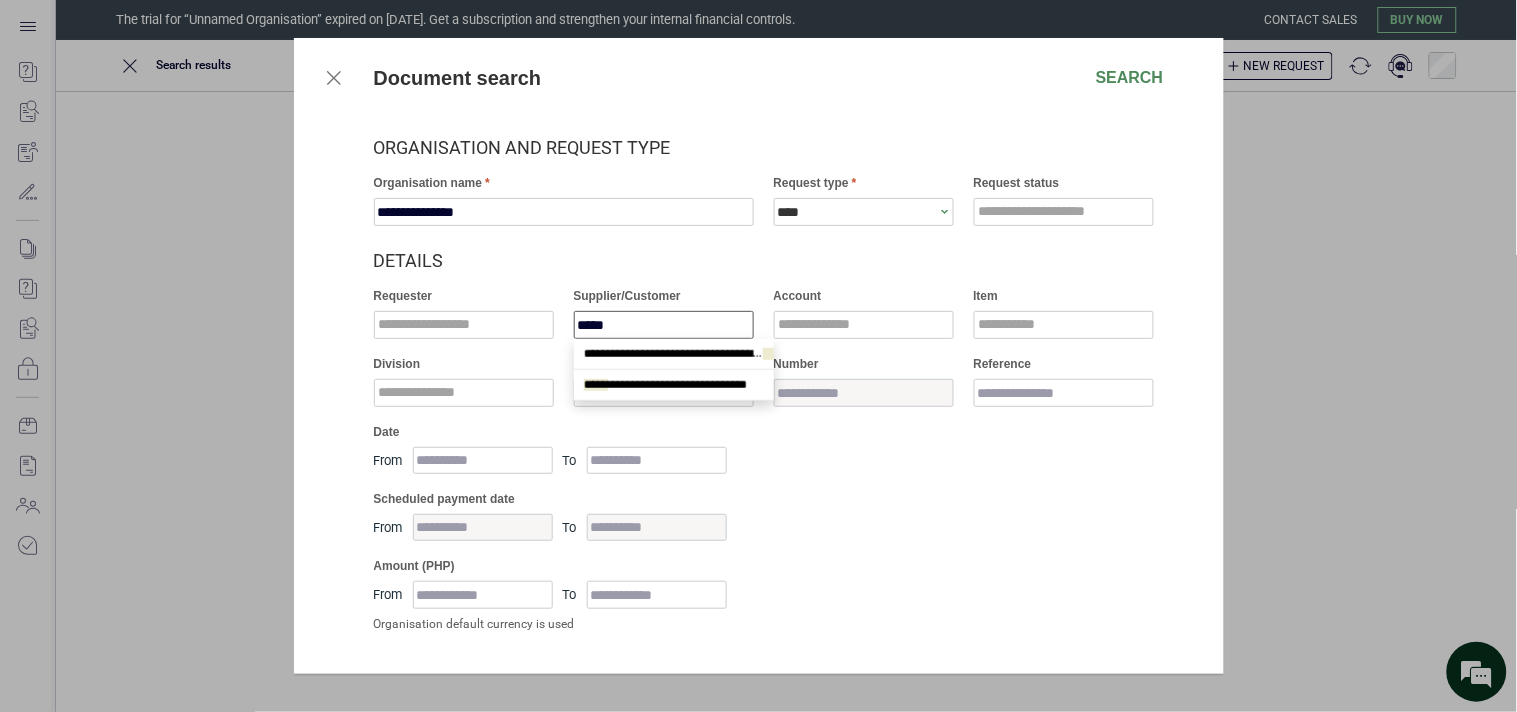 type on "******" 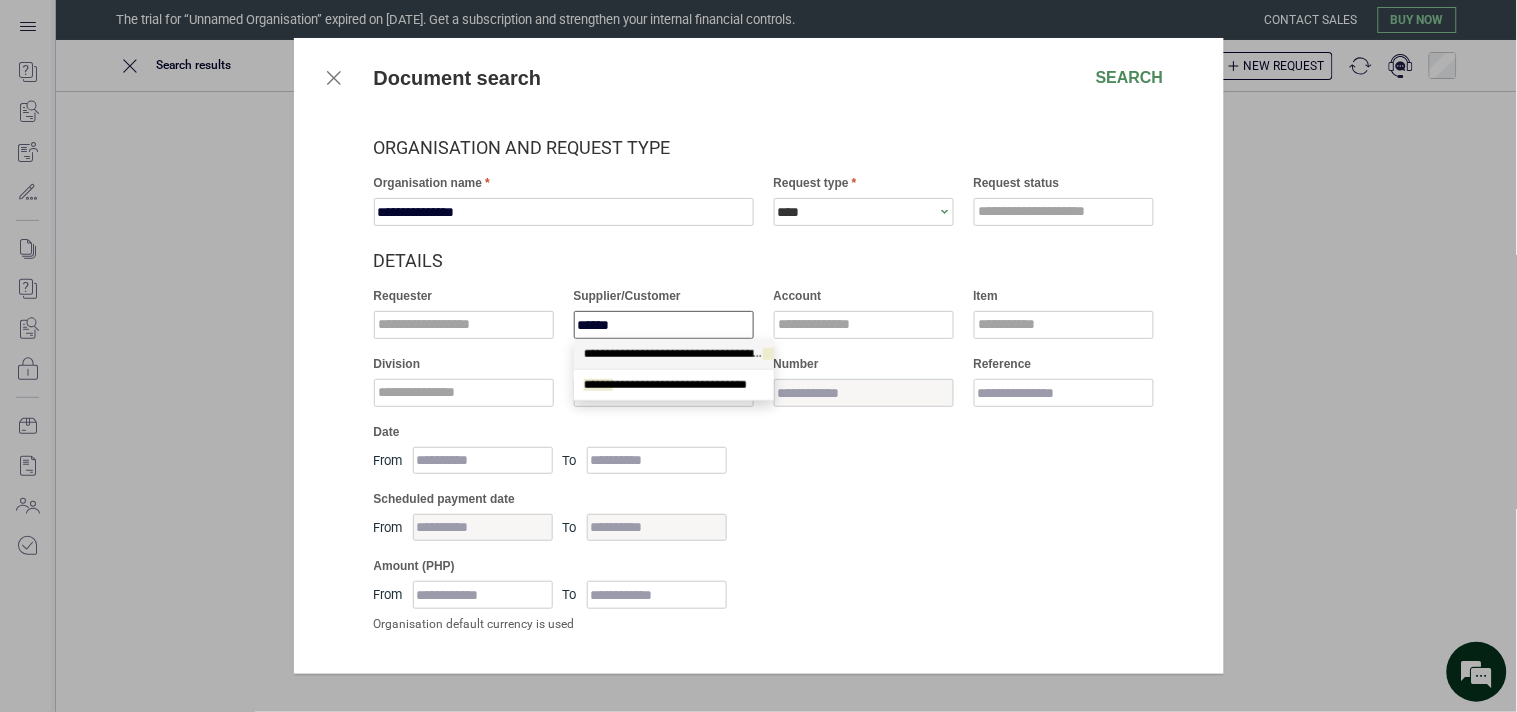click on "**********" at bounding box center [698, 354] 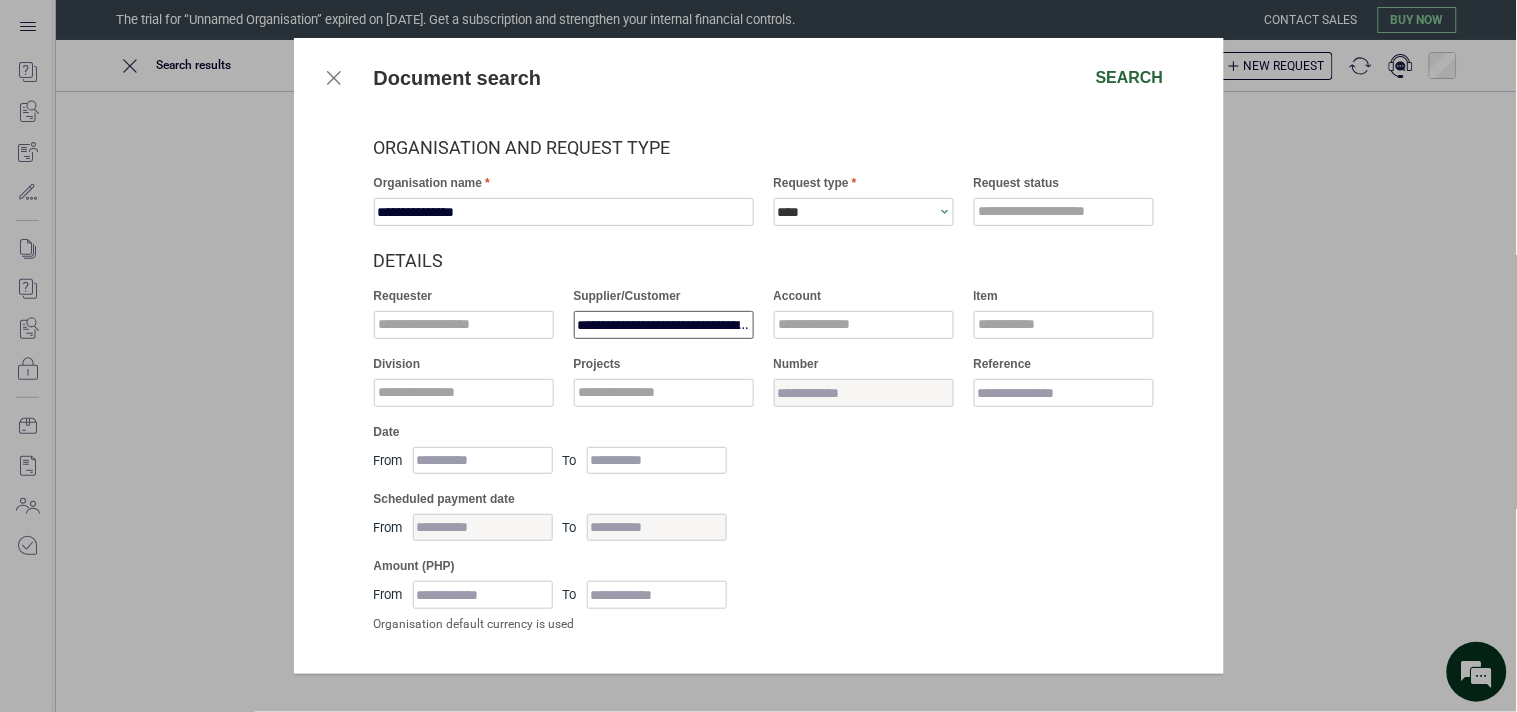 type on "**********" 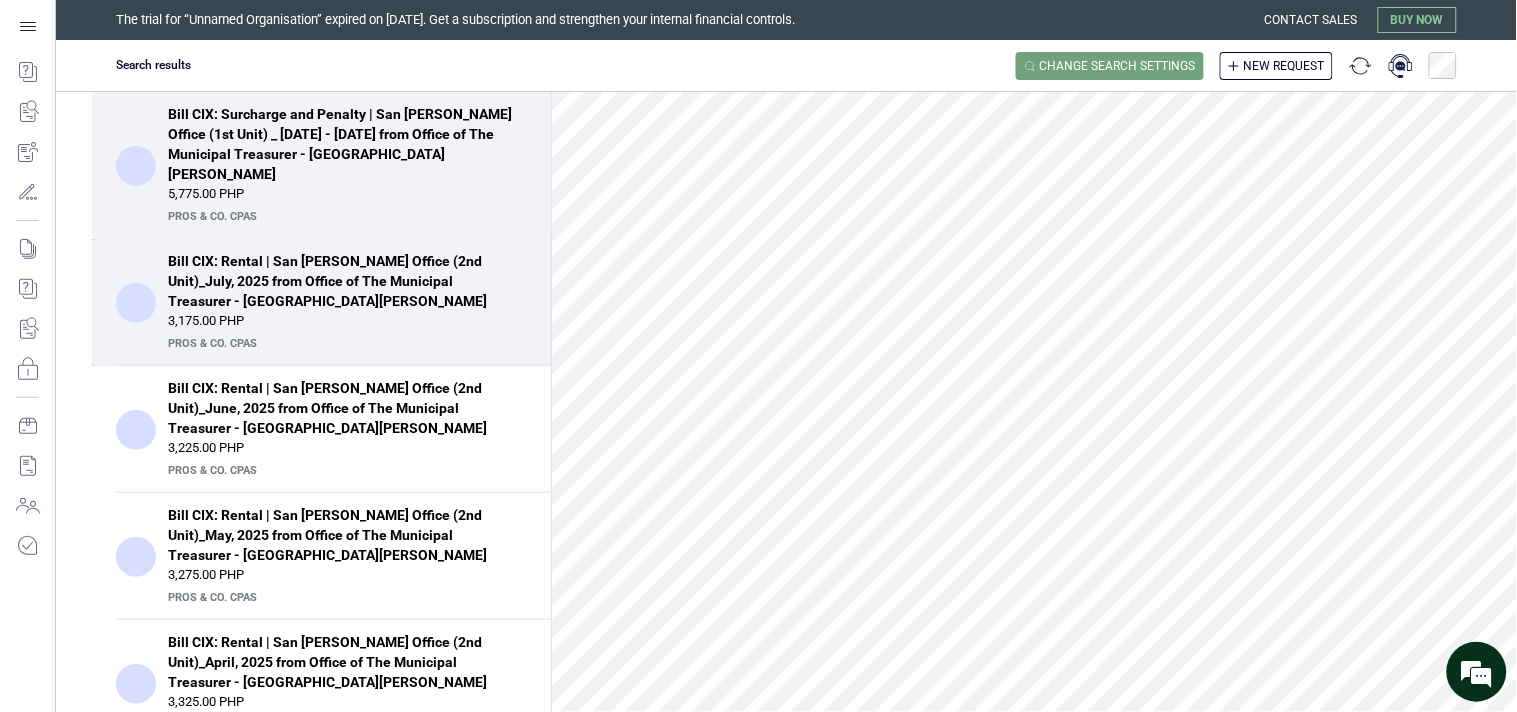 scroll, scrollTop: 724, scrollLeft: 0, axis: vertical 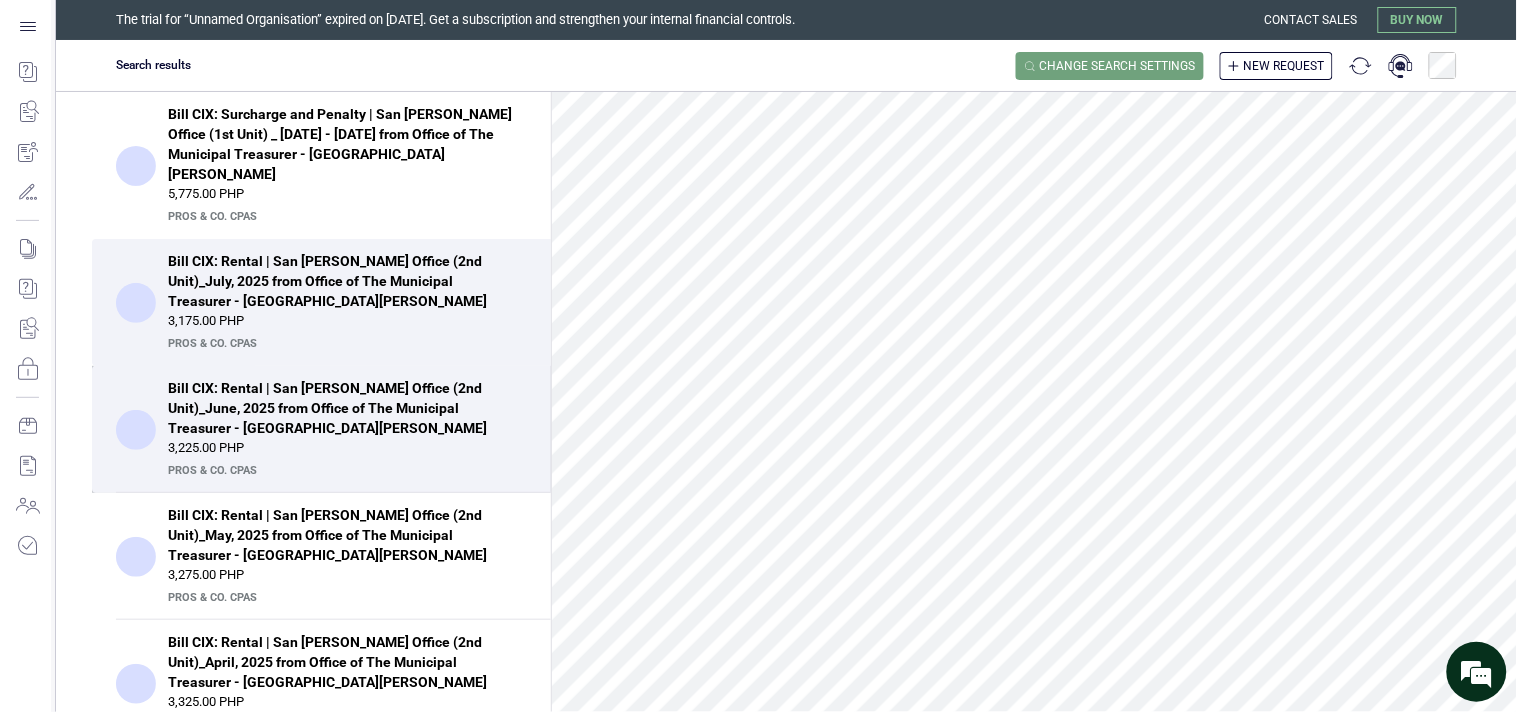 click on "3,225.00 PHP" at bounding box center [347, 448] 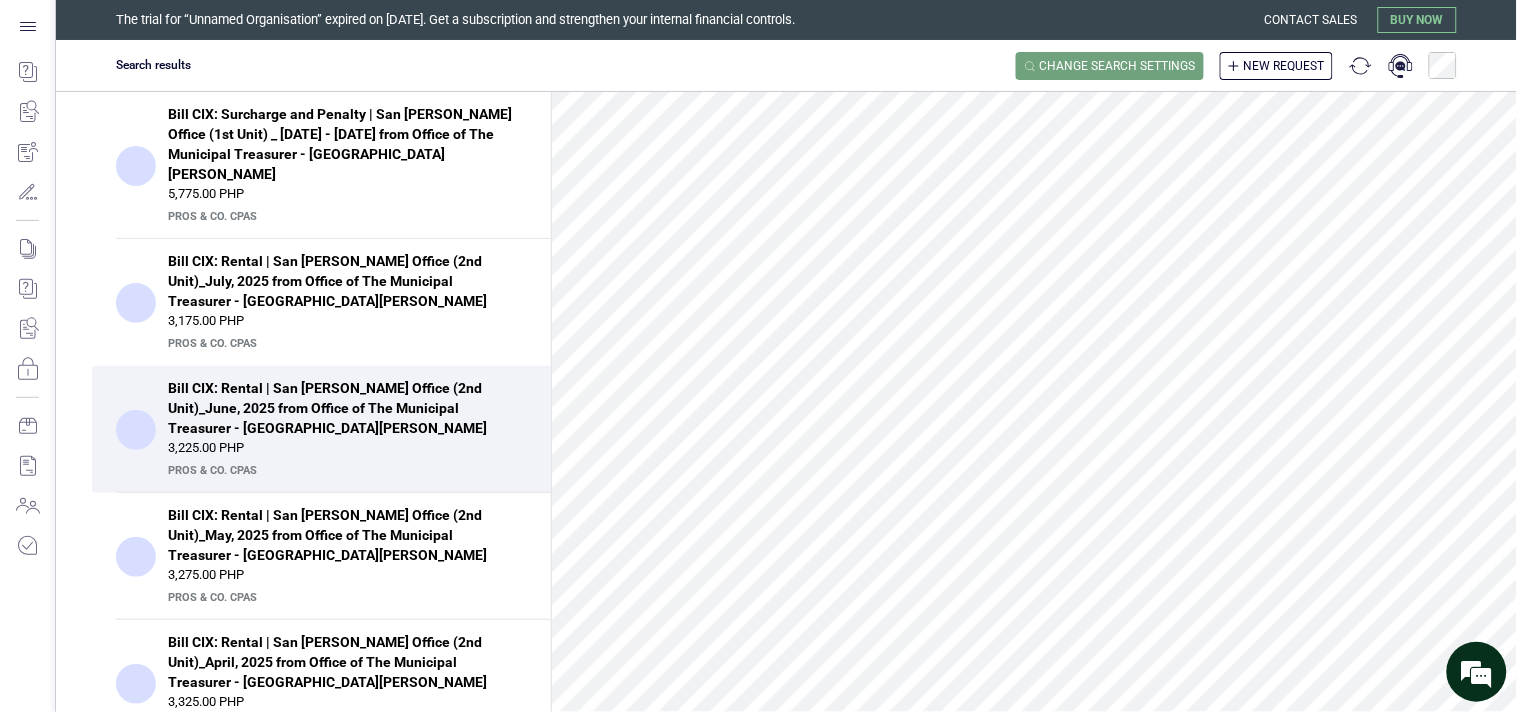scroll, scrollTop: 837, scrollLeft: 0, axis: vertical 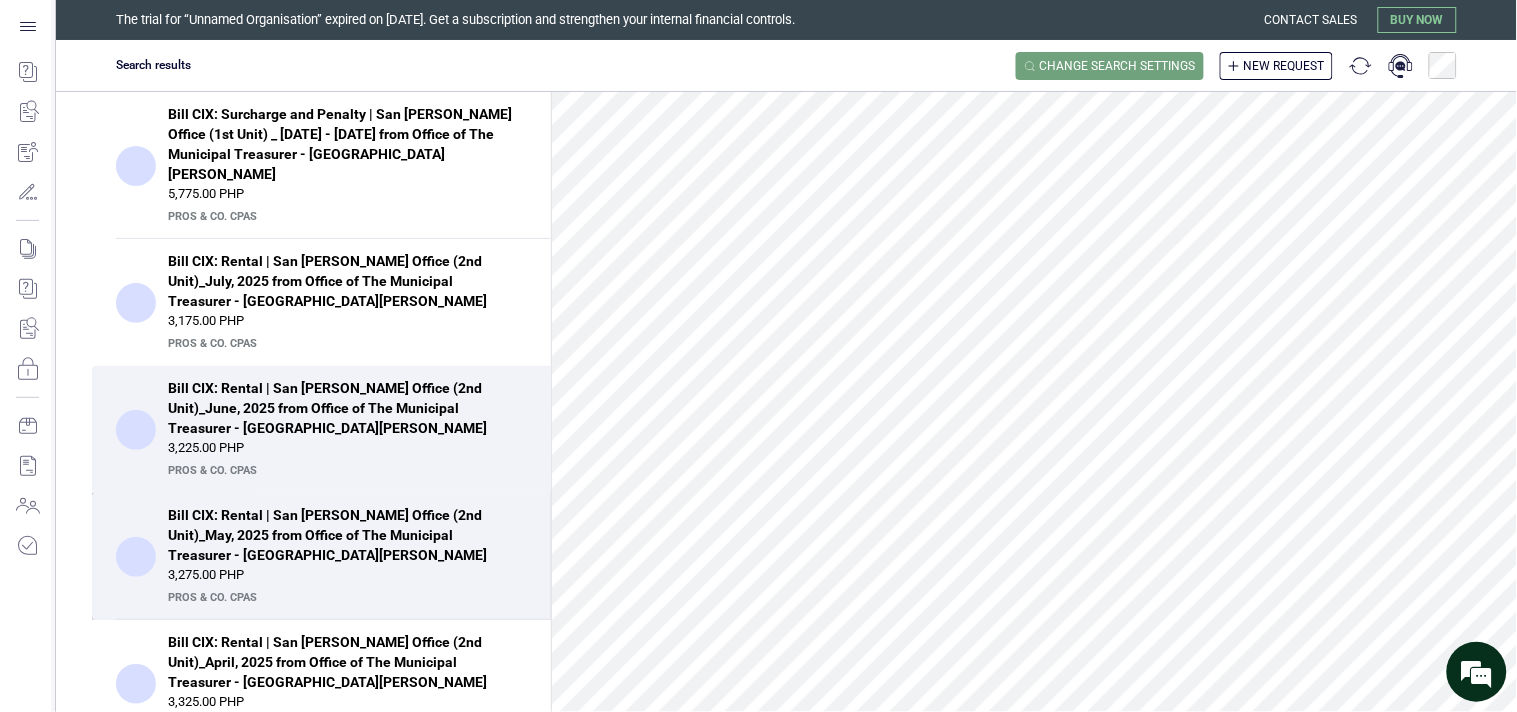 click on "3,275.00 PHP" at bounding box center [347, 575] 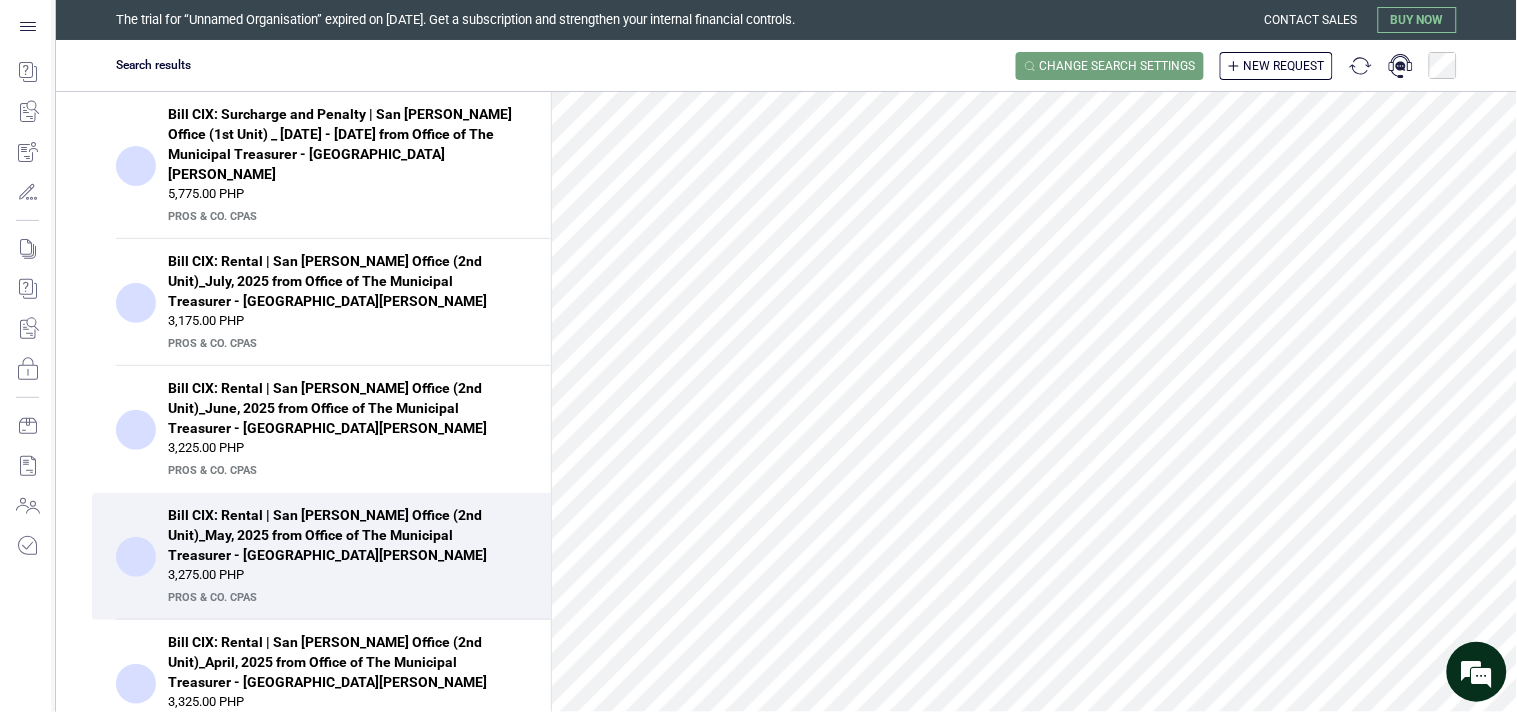 scroll, scrollTop: 837, scrollLeft: 0, axis: vertical 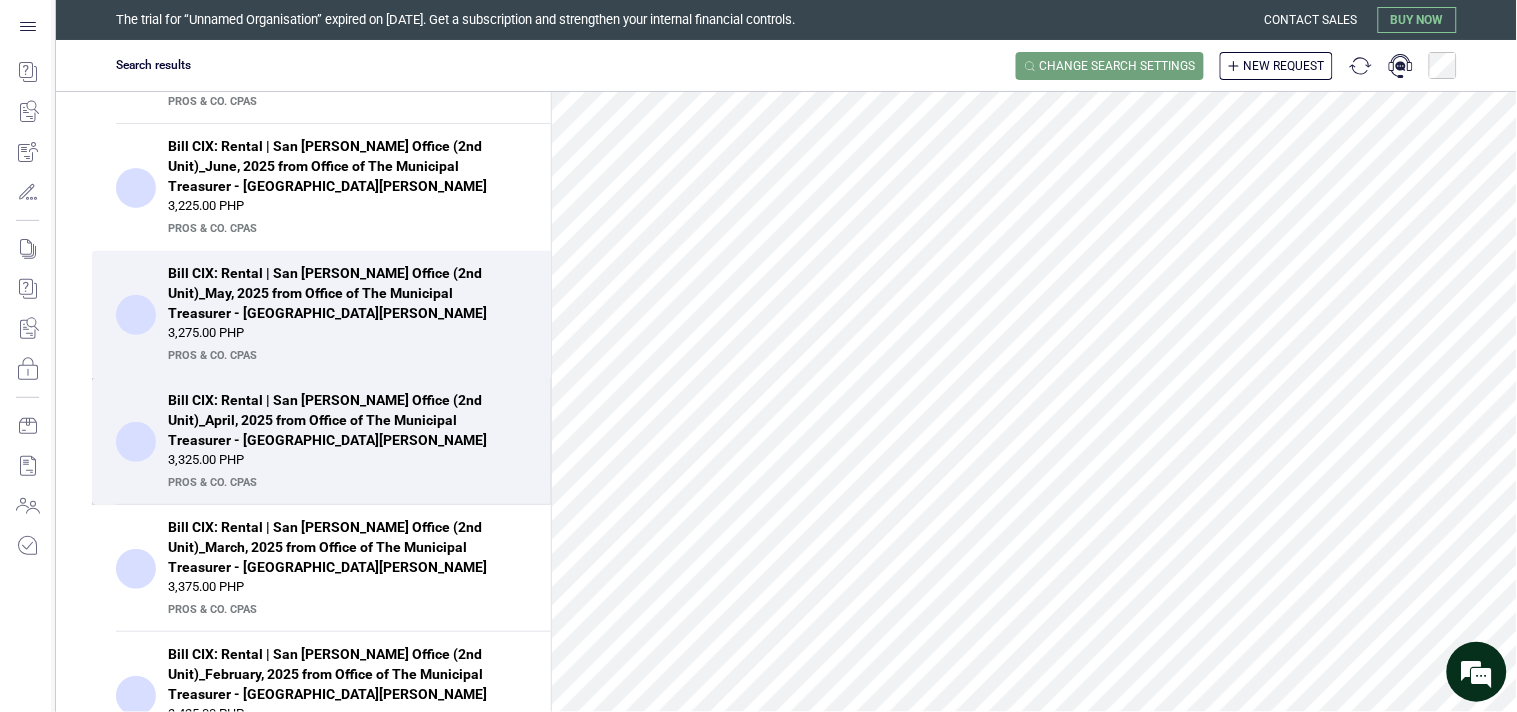 click on "Bill CIX: Rental | San [PERSON_NAME] Office (2nd Unit)_April, 2025 from Office of The Municipal Treasurer - [GEOGRAPHIC_DATA][PERSON_NAME]" at bounding box center (341, 420) 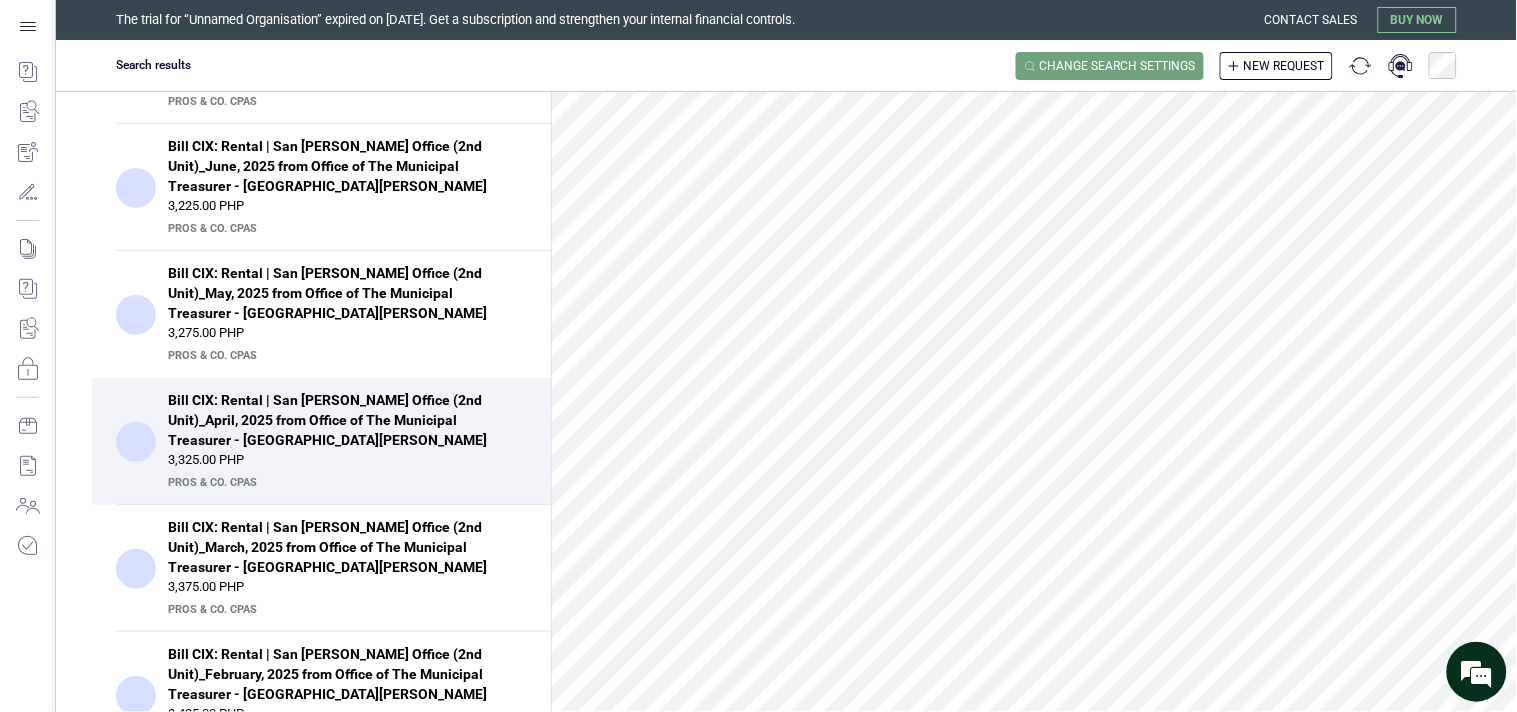 scroll, scrollTop: 687, scrollLeft: 0, axis: vertical 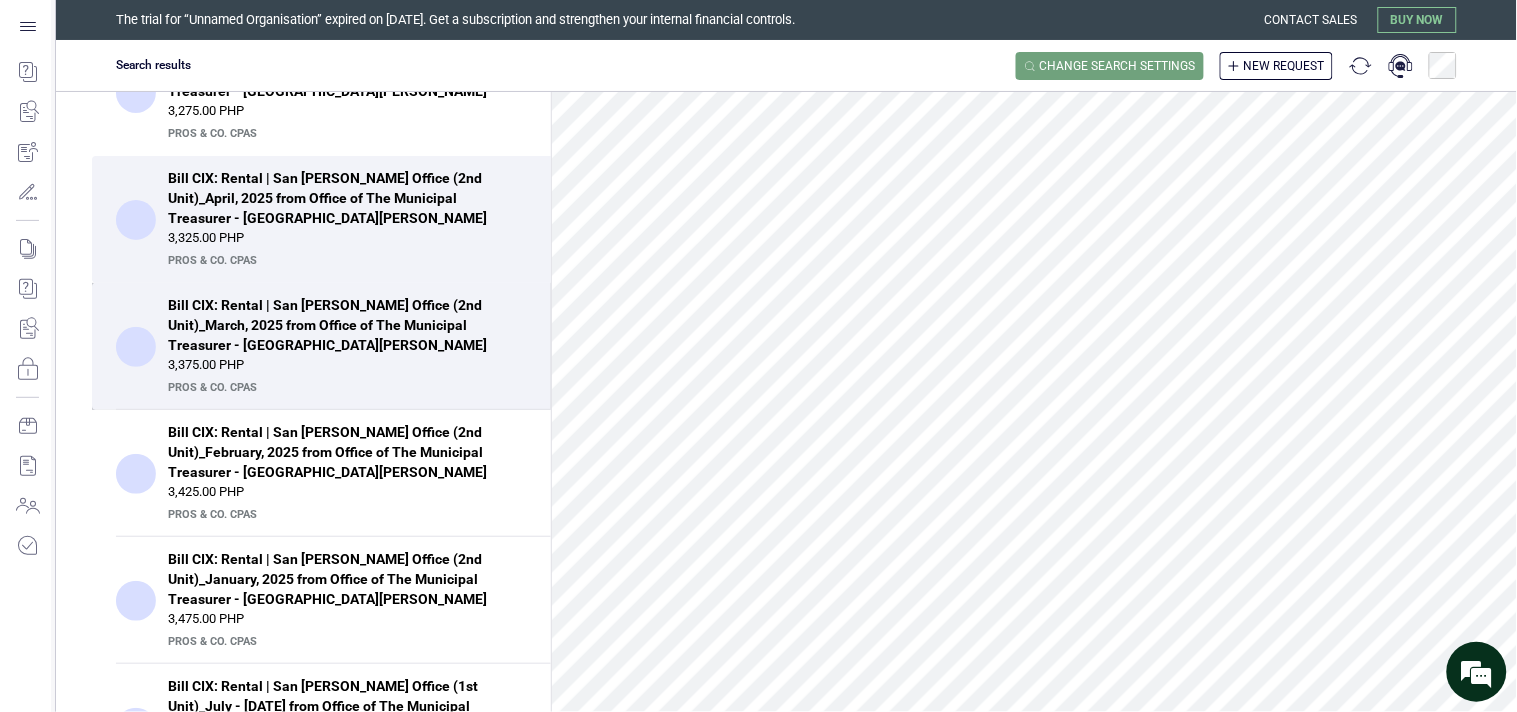 click on "Bill CIX: Rental | San [PERSON_NAME] Office (2nd Unit)_March, 2025 from Office of The Municipal Treasurer - [GEOGRAPHIC_DATA][PERSON_NAME]" at bounding box center [341, 325] 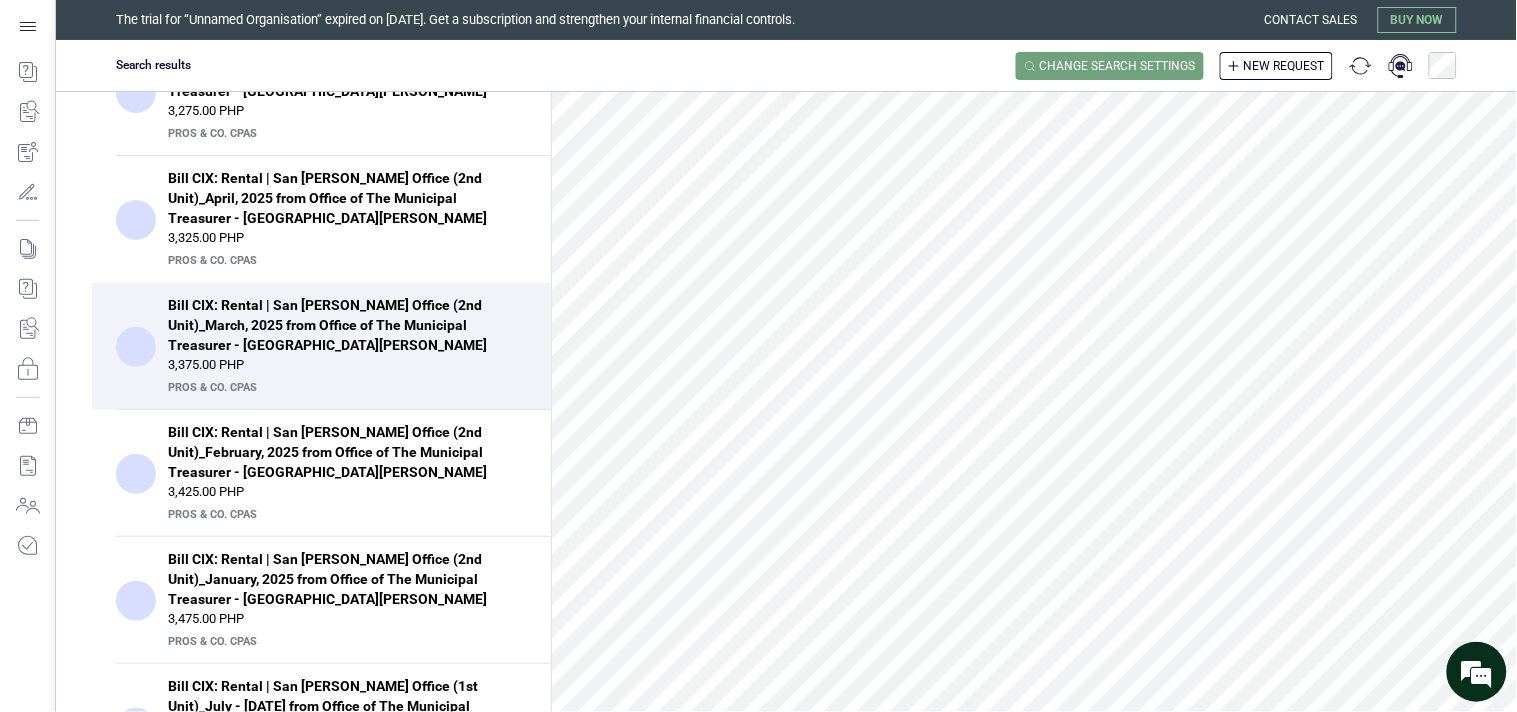 scroll, scrollTop: 761, scrollLeft: 0, axis: vertical 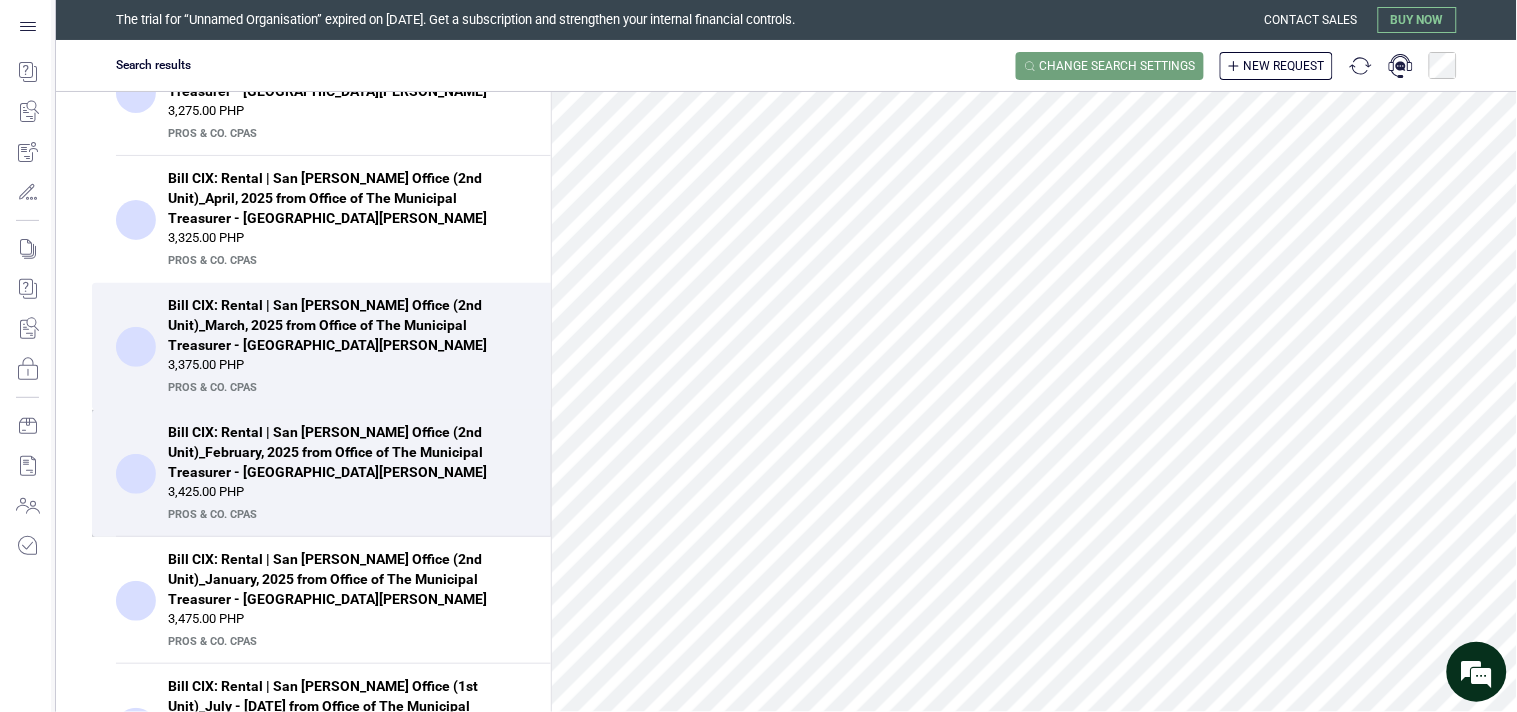click on "Bill CIX: Rental | San [PERSON_NAME] Office (2nd Unit)_February, 2025 from Office of The Municipal Treasurer - [GEOGRAPHIC_DATA][PERSON_NAME]" at bounding box center [341, 452] 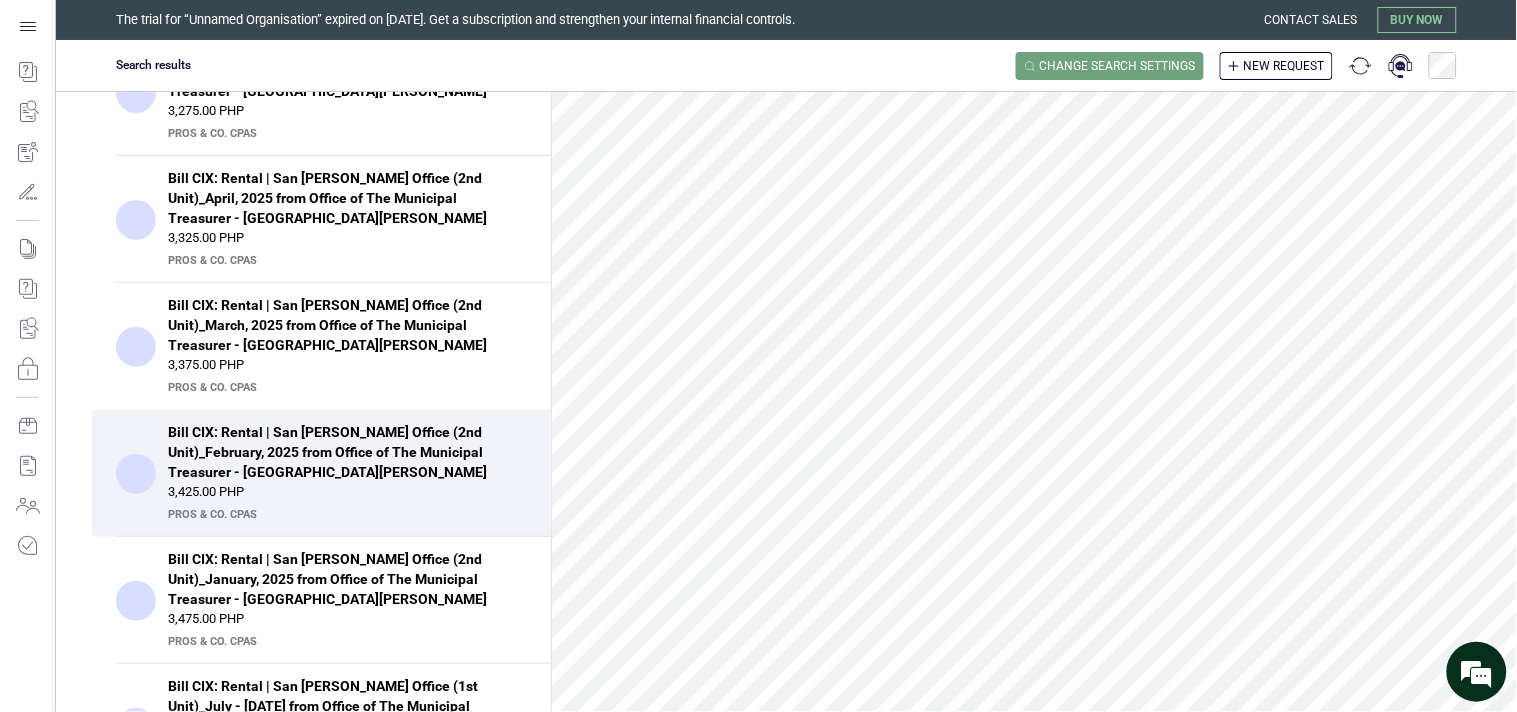 scroll, scrollTop: 761, scrollLeft: 0, axis: vertical 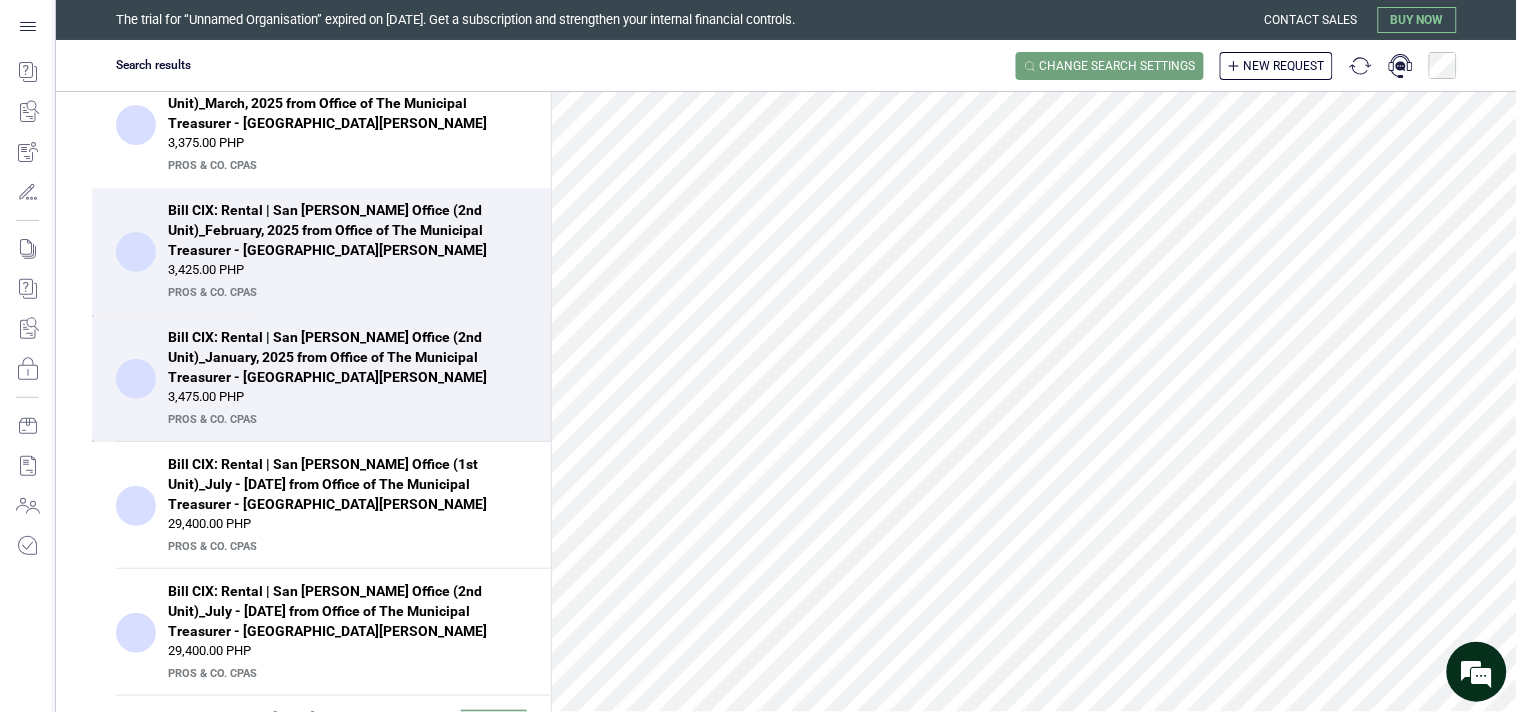 click on "3,475.00 PHP" at bounding box center [347, 397] 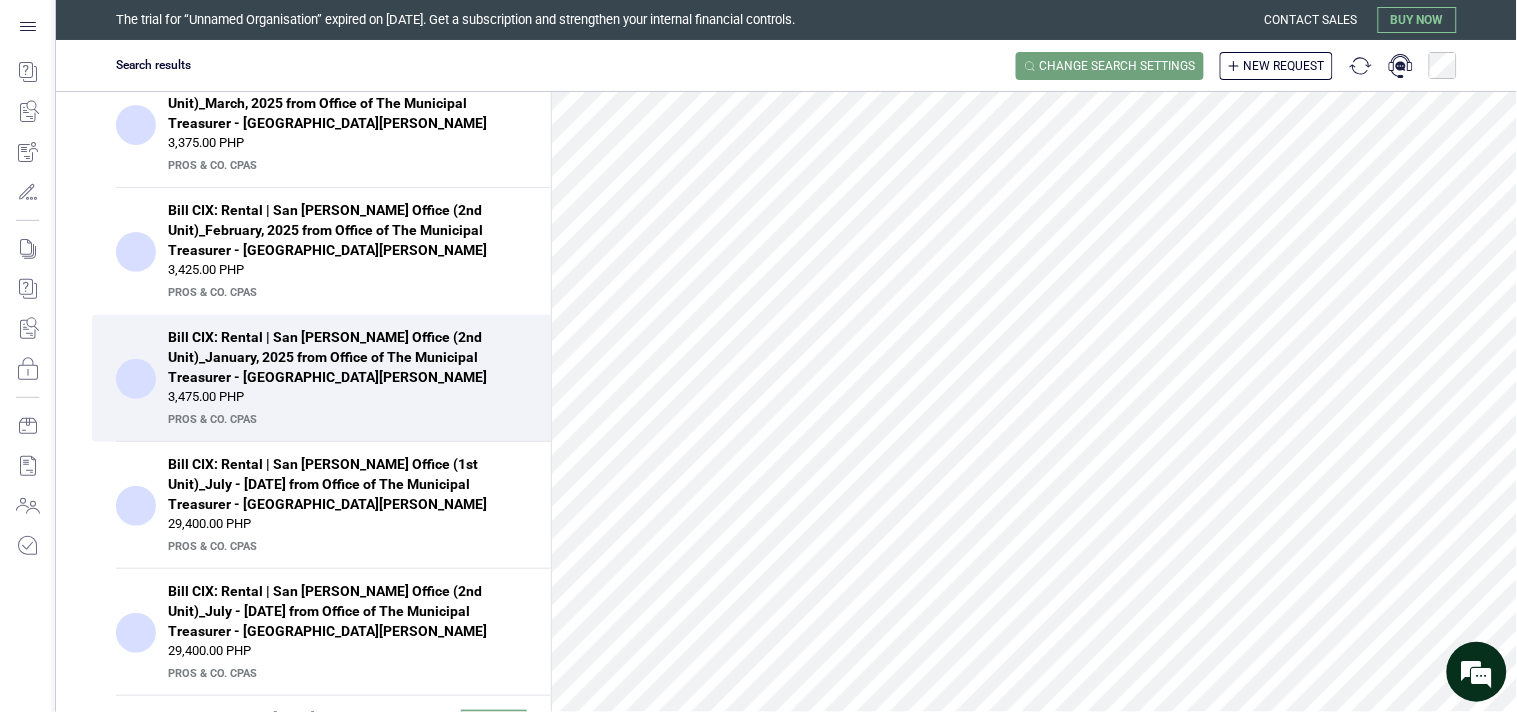 scroll, scrollTop: 610, scrollLeft: 0, axis: vertical 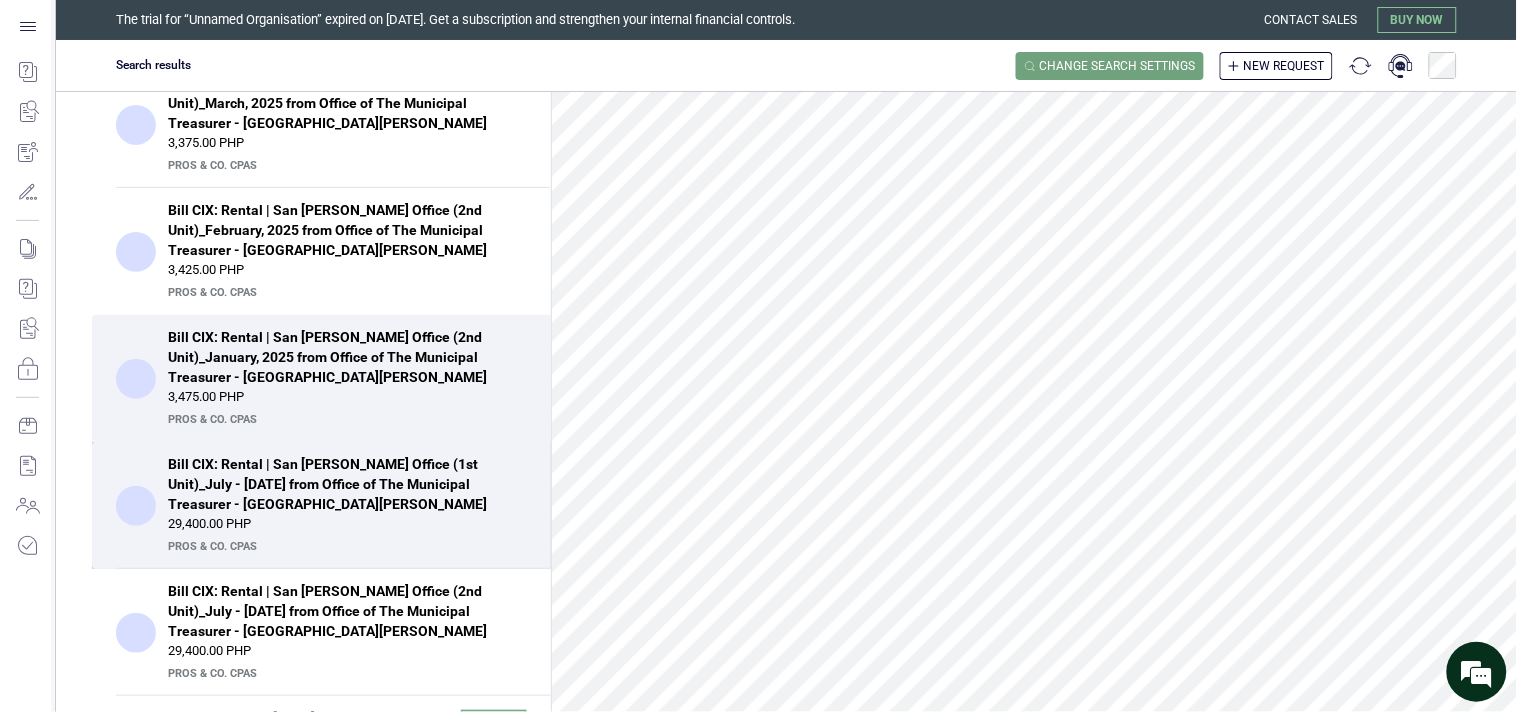 click on "Bill CIX: Rental | San [PERSON_NAME] Office (1st Unit)_July - [DATE] from Office of The Municipal Treasurer - [GEOGRAPHIC_DATA][PERSON_NAME]" at bounding box center (341, 484) 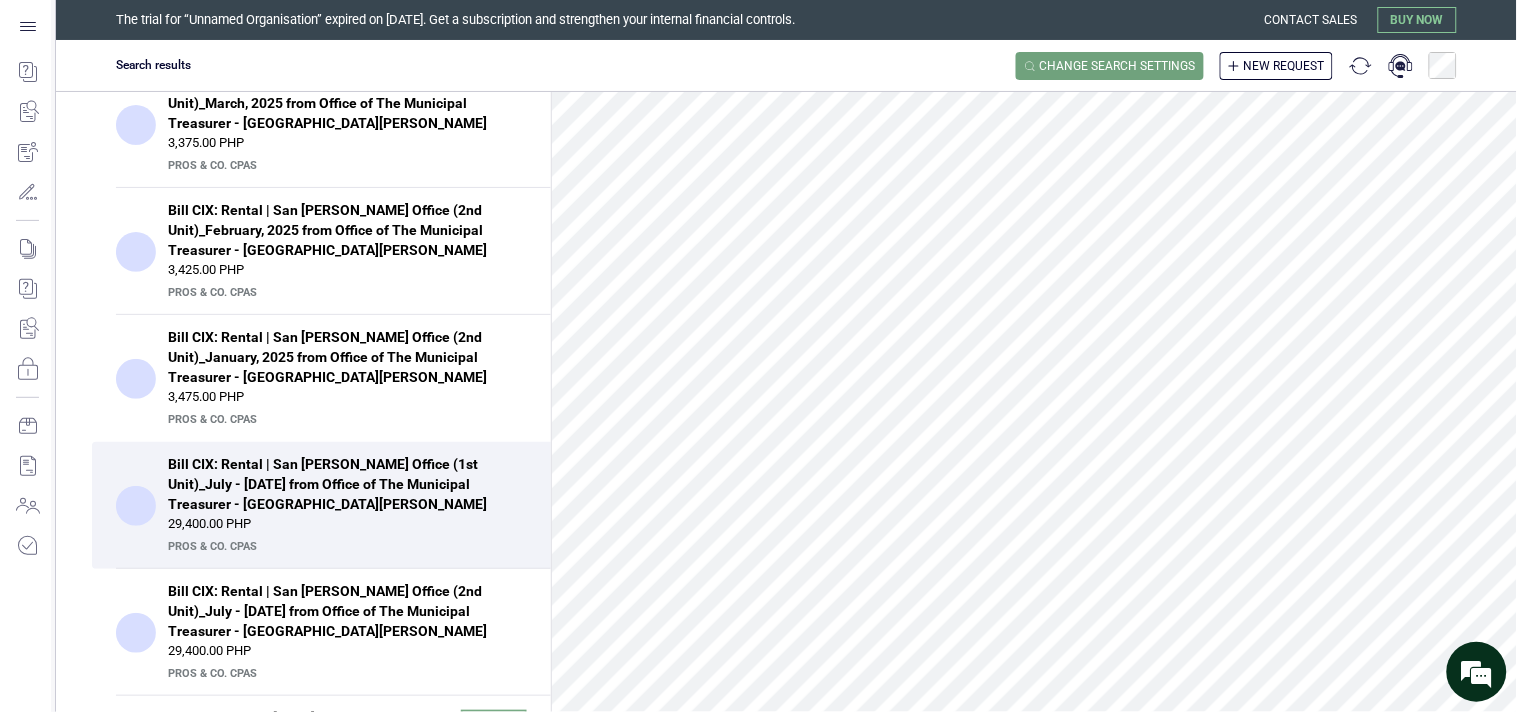 scroll, scrollTop: 1303, scrollLeft: 0, axis: vertical 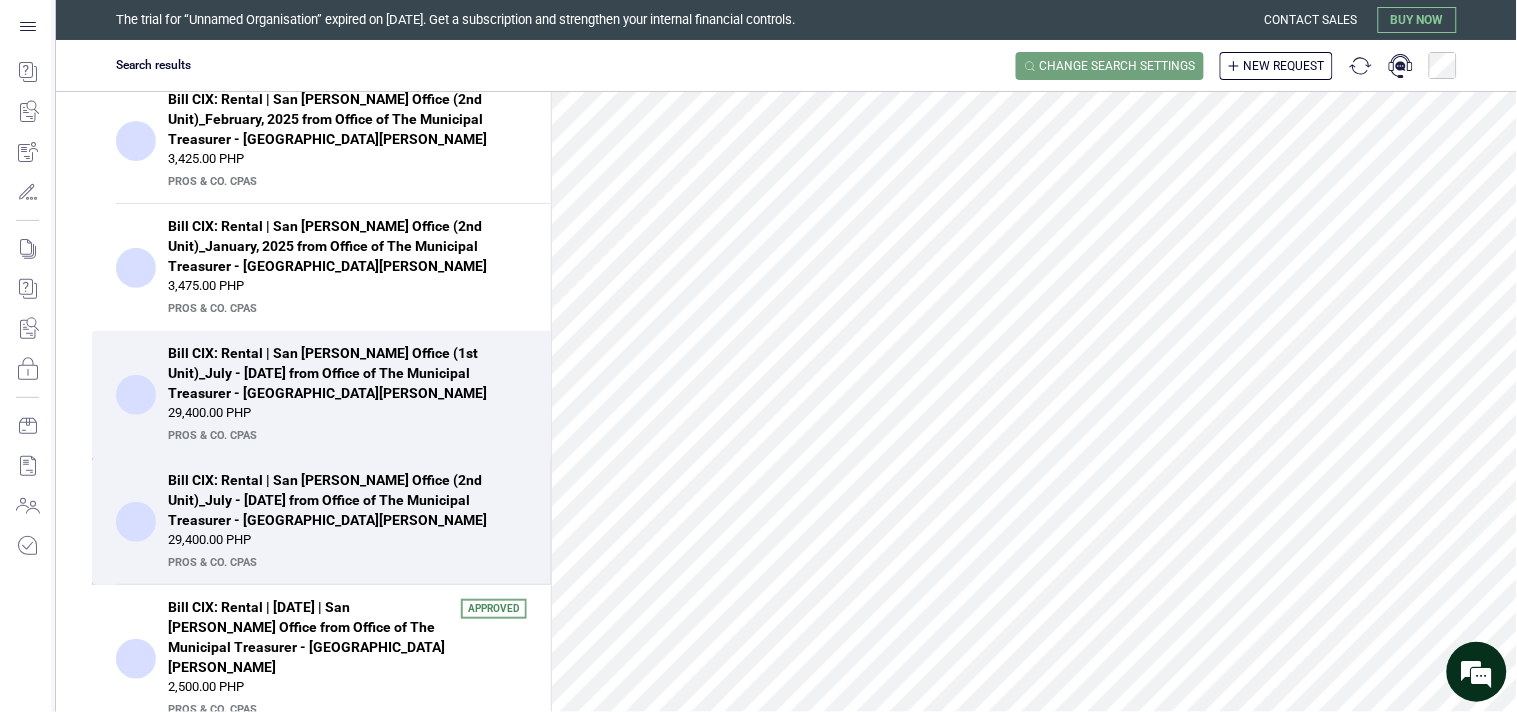 click on "Bill CIX: Rental | San [PERSON_NAME] Office (2nd Unit)_July - [DATE] from Office of The Municipal Treasurer - [GEOGRAPHIC_DATA][PERSON_NAME]" at bounding box center [341, 500] 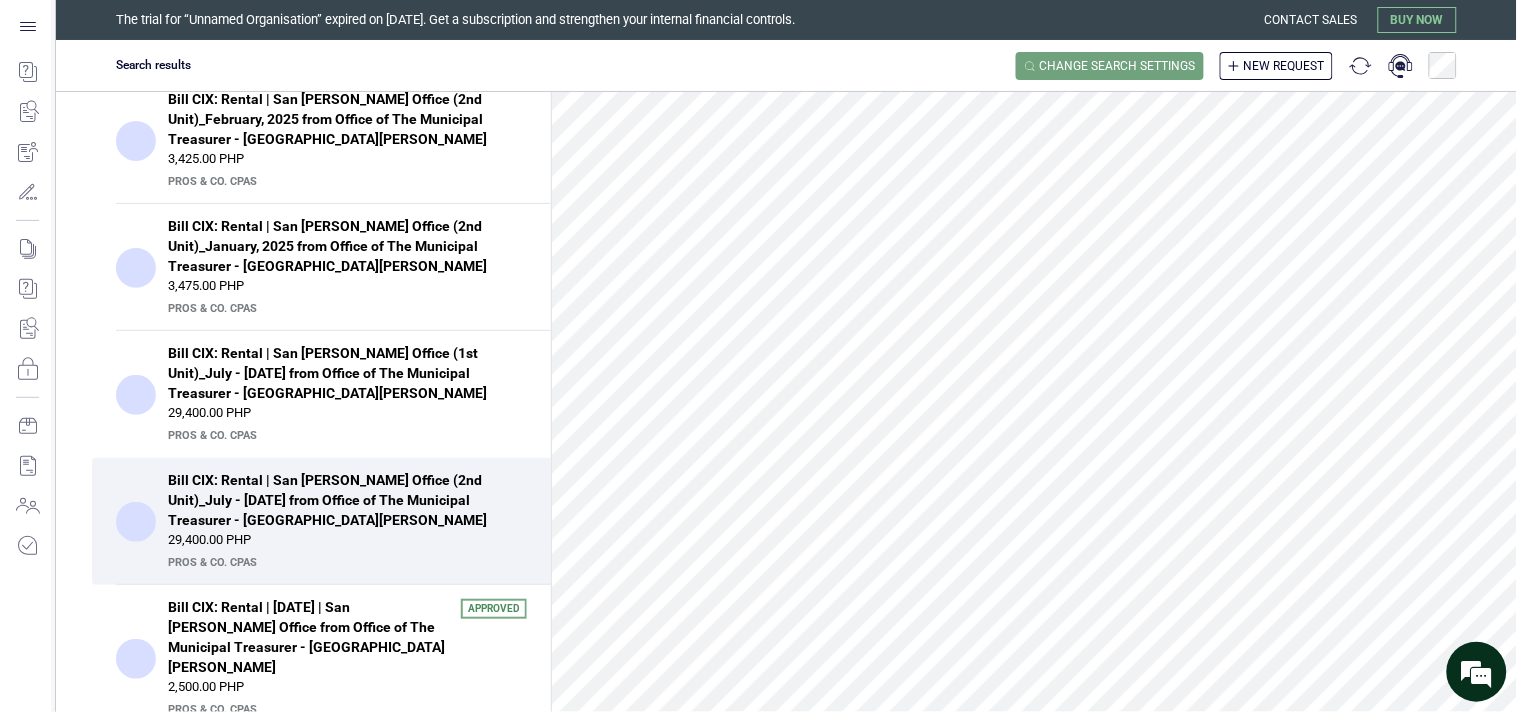 scroll, scrollTop: 1256, scrollLeft: 0, axis: vertical 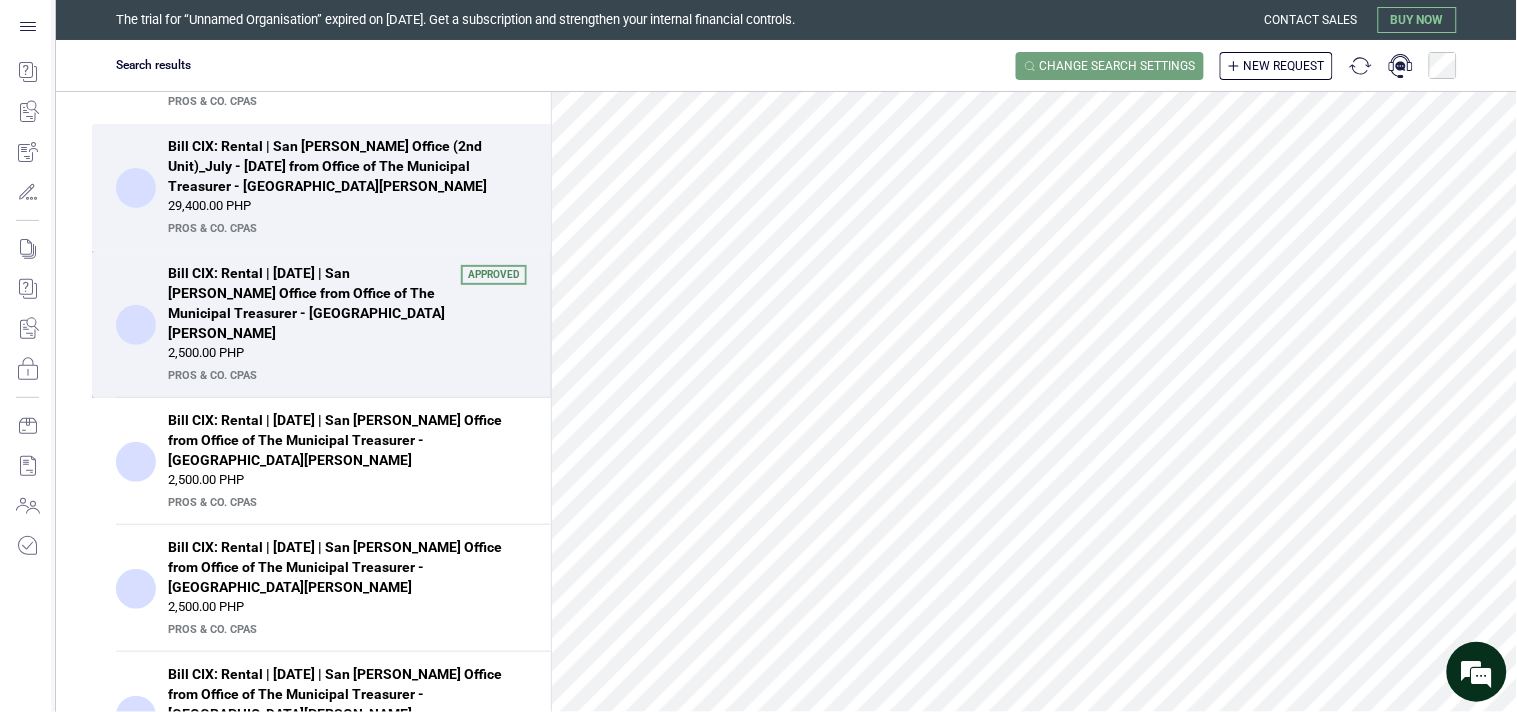 click on "PrOS & CO. CPAs" at bounding box center [345, 376] 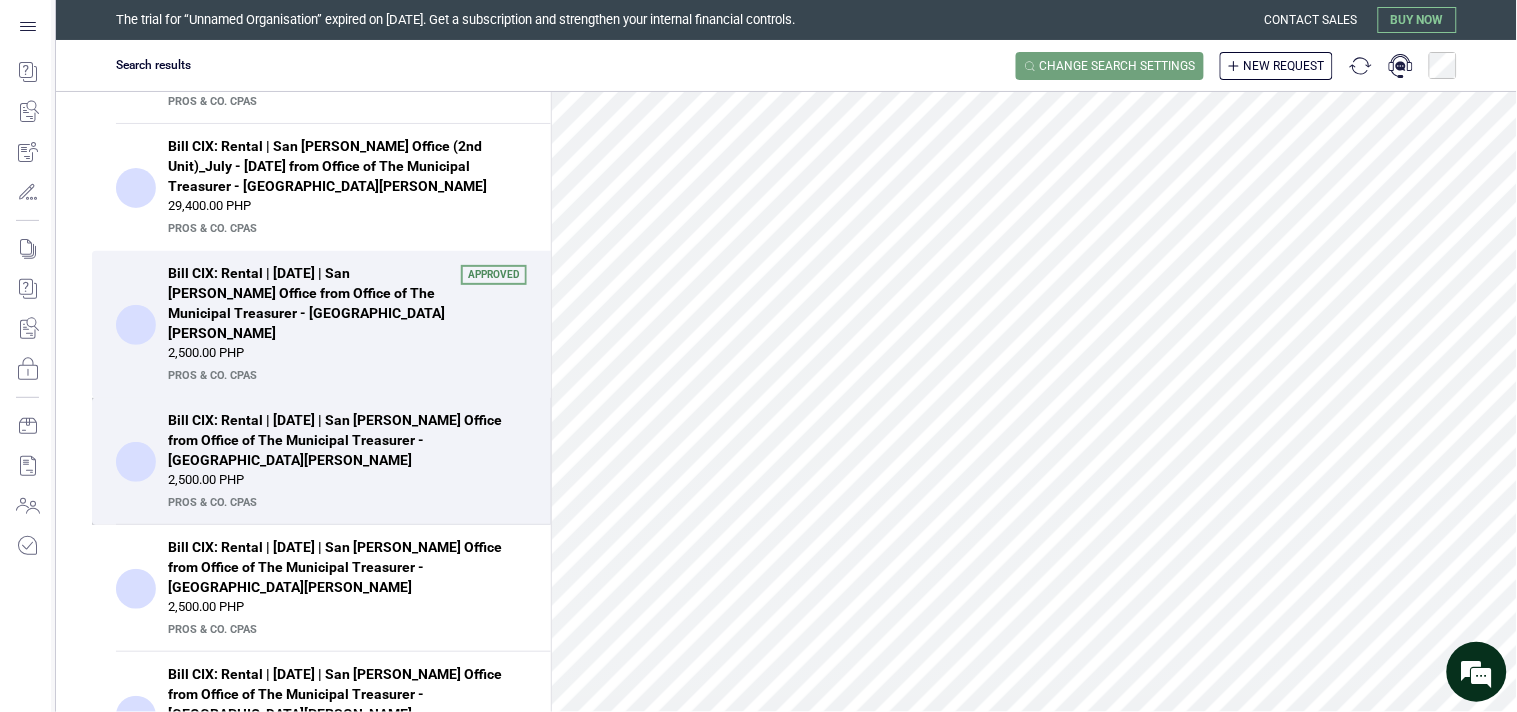 scroll, scrollTop: 0, scrollLeft: 0, axis: both 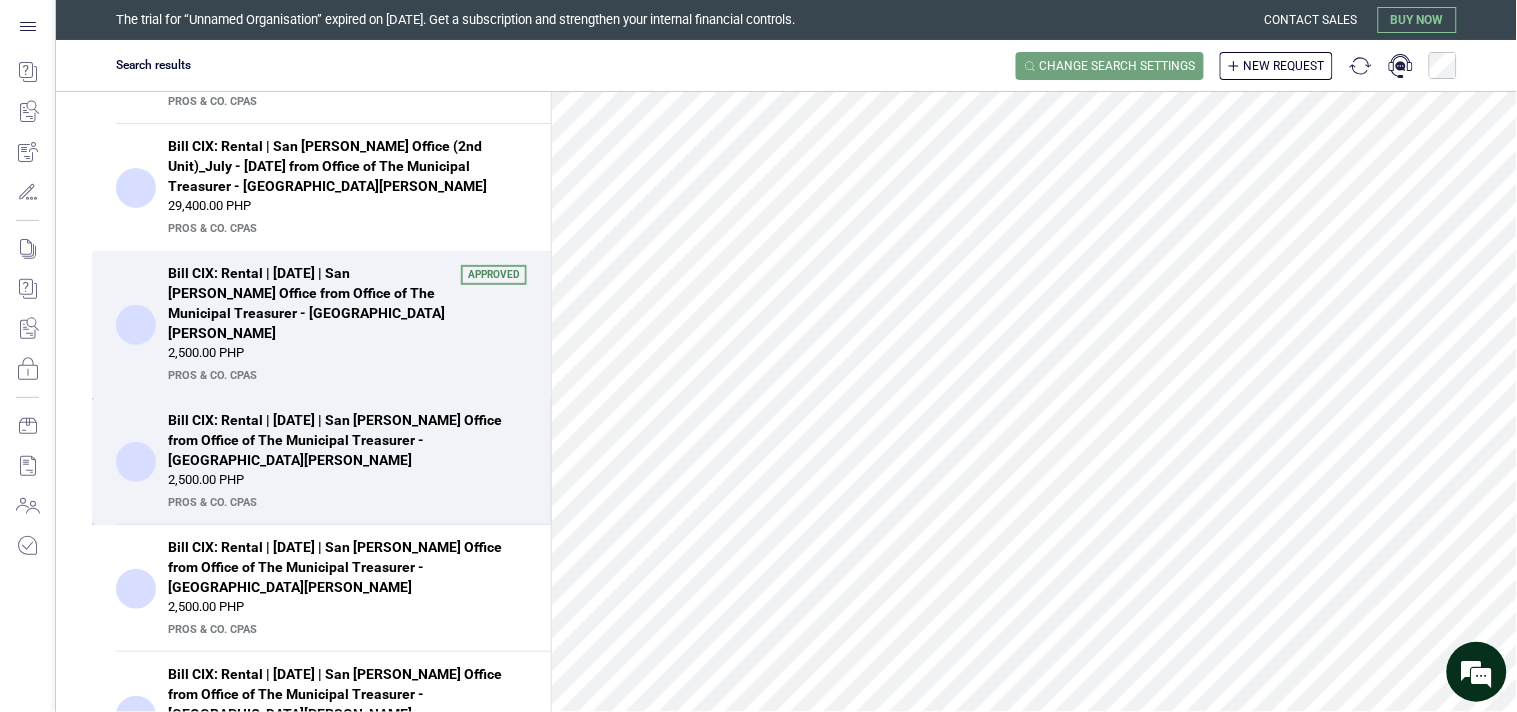 click on "Bill CIX: Rental | [DATE] | San [PERSON_NAME] Office from Office of The Municipal Treasurer - [GEOGRAPHIC_DATA][PERSON_NAME]" at bounding box center [341, 440] 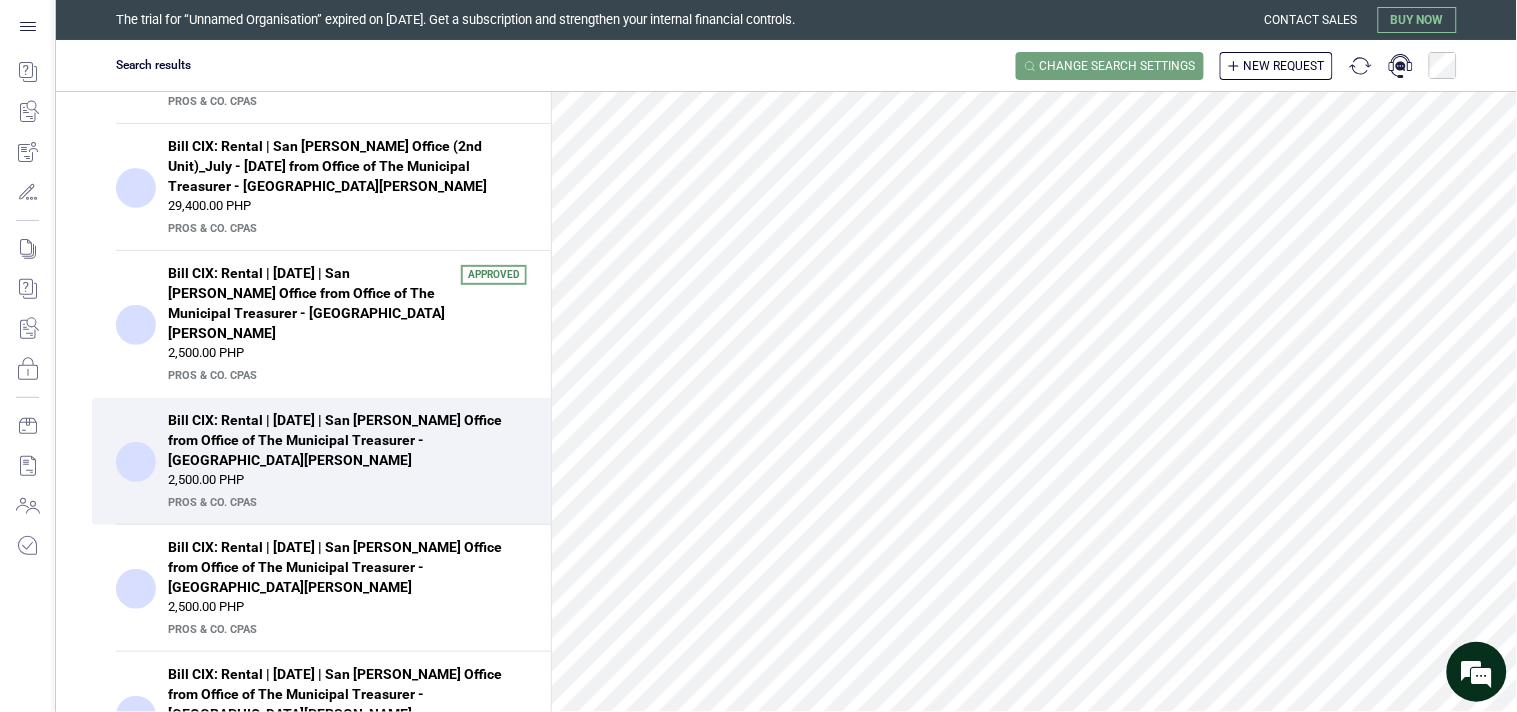 scroll, scrollTop: 777, scrollLeft: 0, axis: vertical 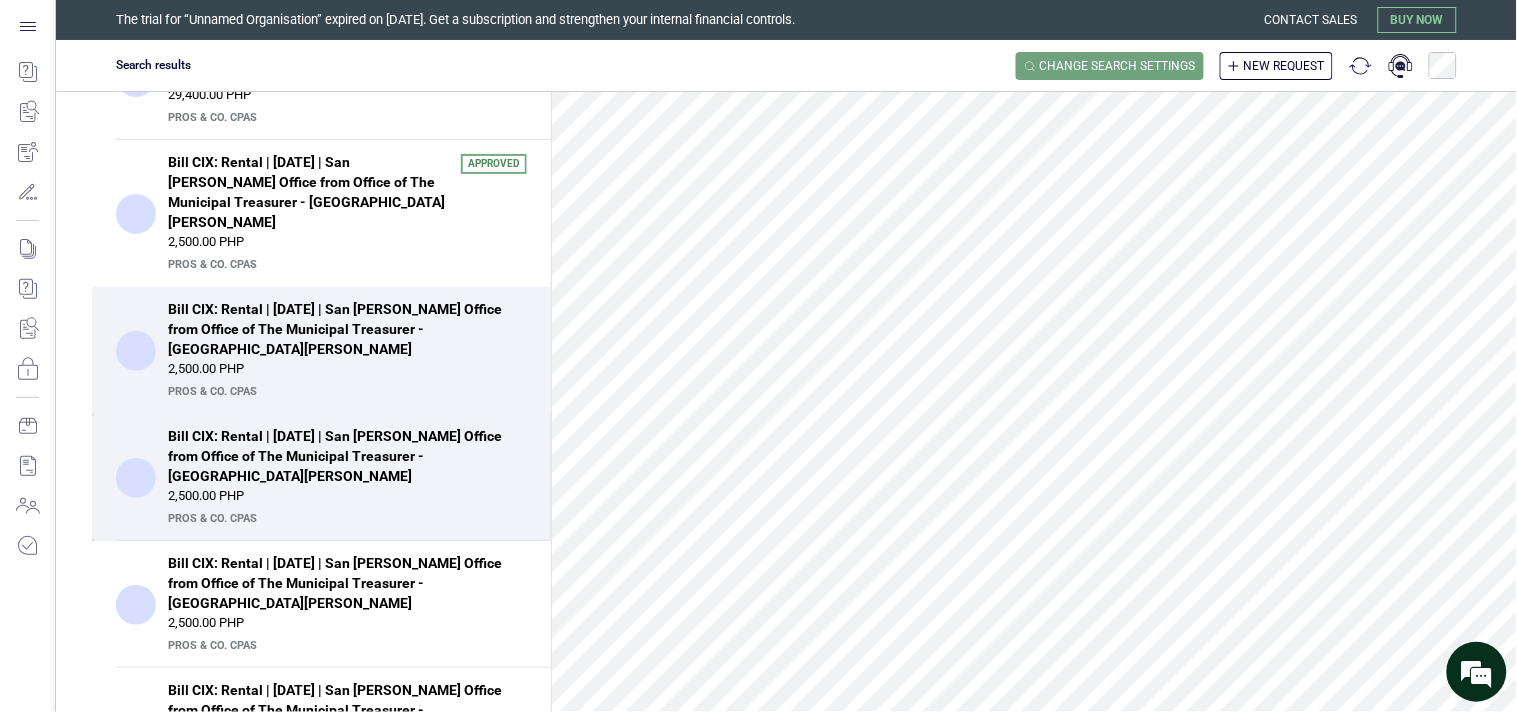click on "Bill CIX: Rental | [DATE] | San [PERSON_NAME] Office from Office of The Municipal Treasurer - [GEOGRAPHIC_DATA][PERSON_NAME]" at bounding box center (341, 456) 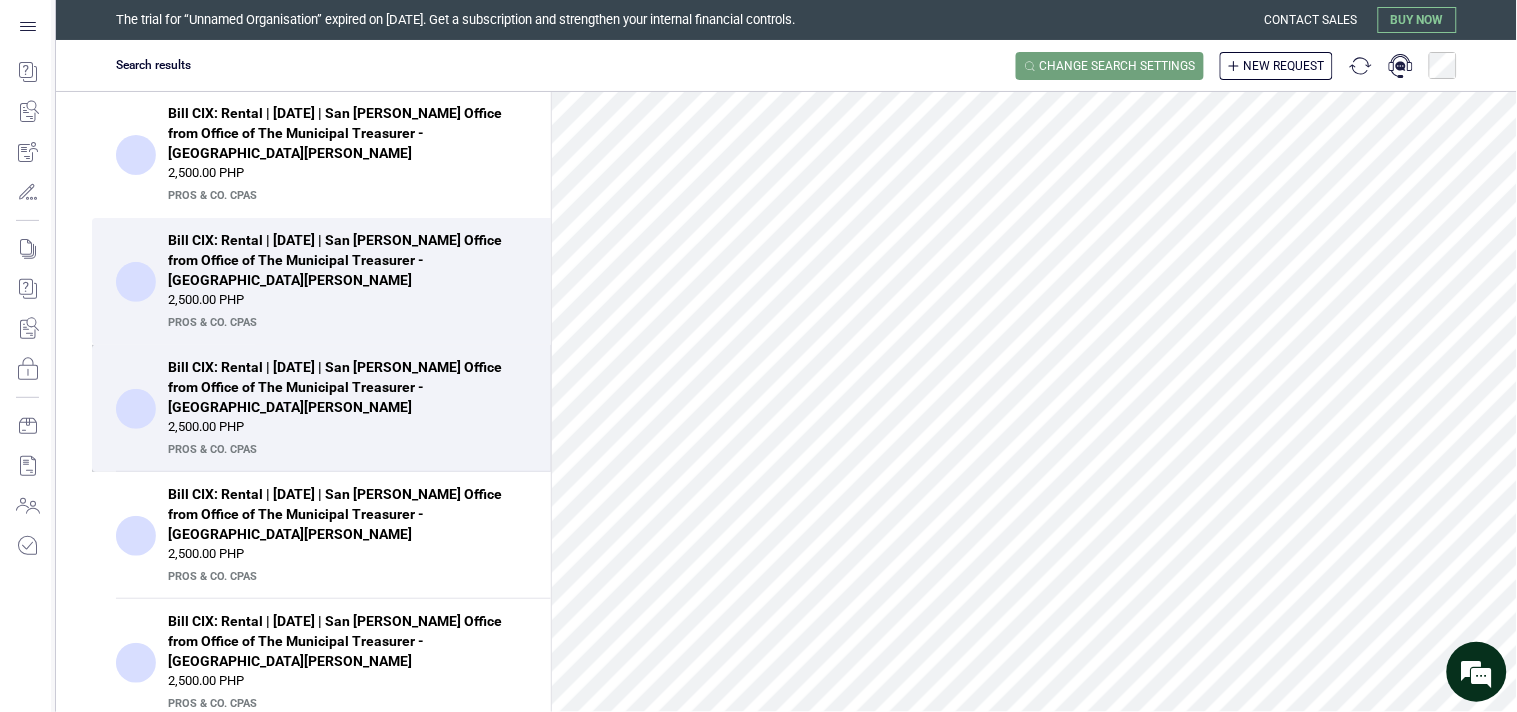 click on "2,500.00 PHP" at bounding box center (347, 427) 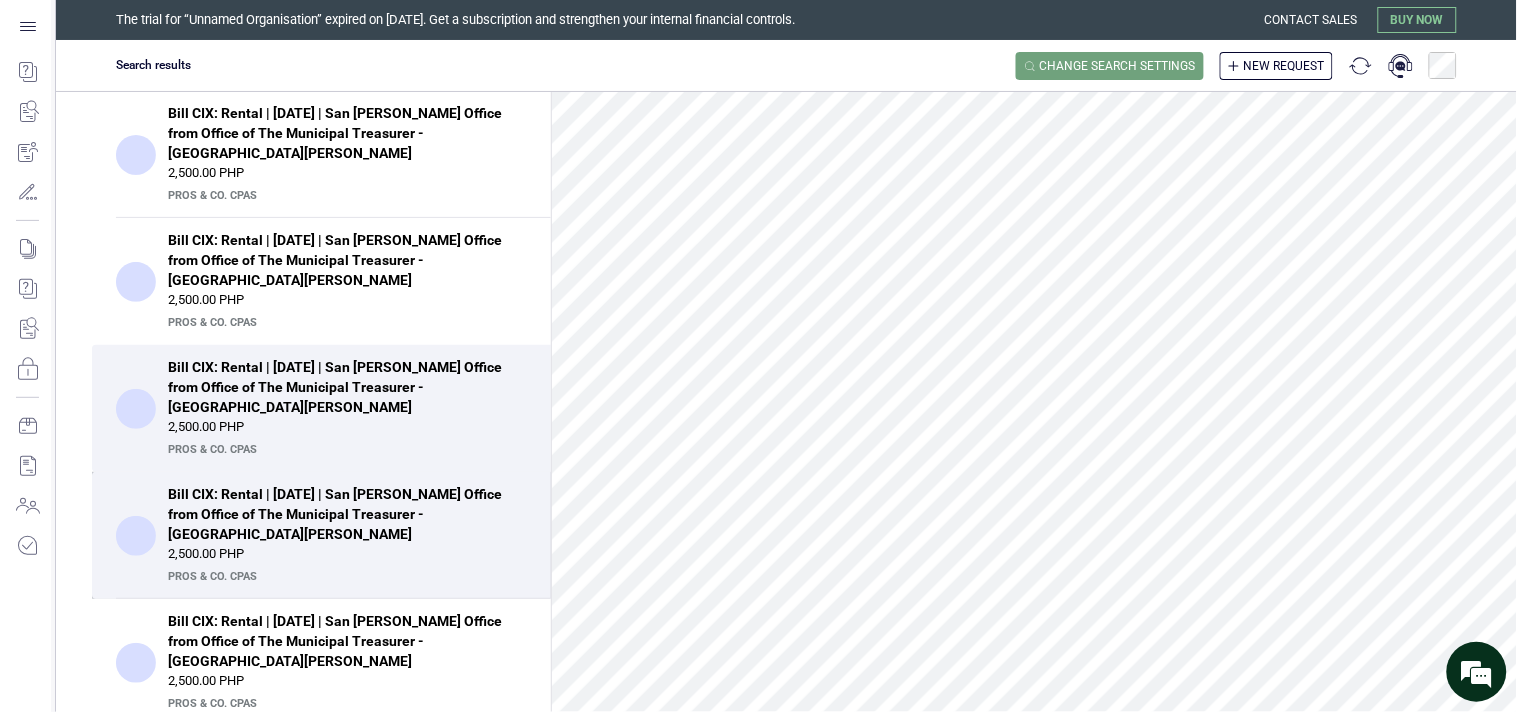 click on "2,500.00 PHP" at bounding box center [347, 554] 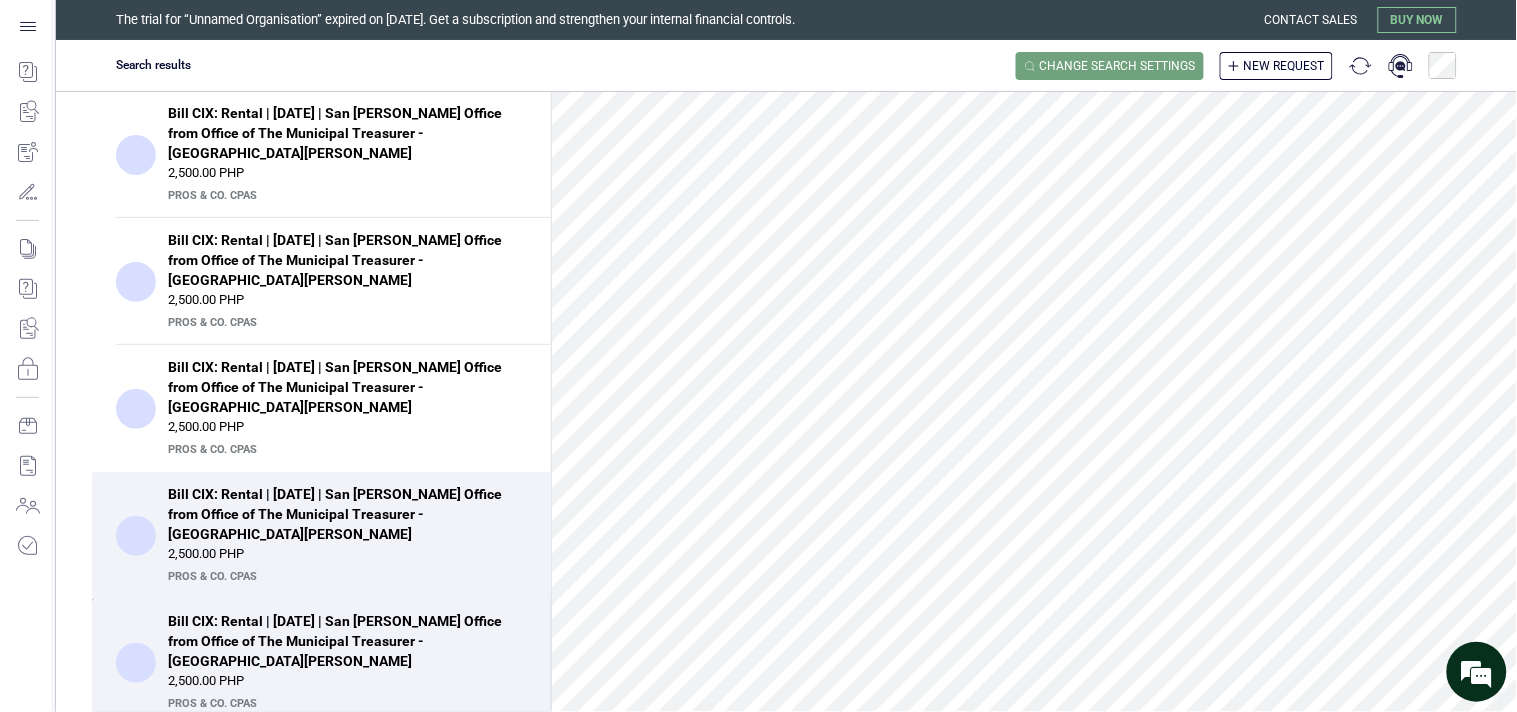 click on "Bill CIX: Rental | [DATE] | San [PERSON_NAME] Office from Office of The Municipal Treasurer - [GEOGRAPHIC_DATA][PERSON_NAME]" at bounding box center [341, 641] 